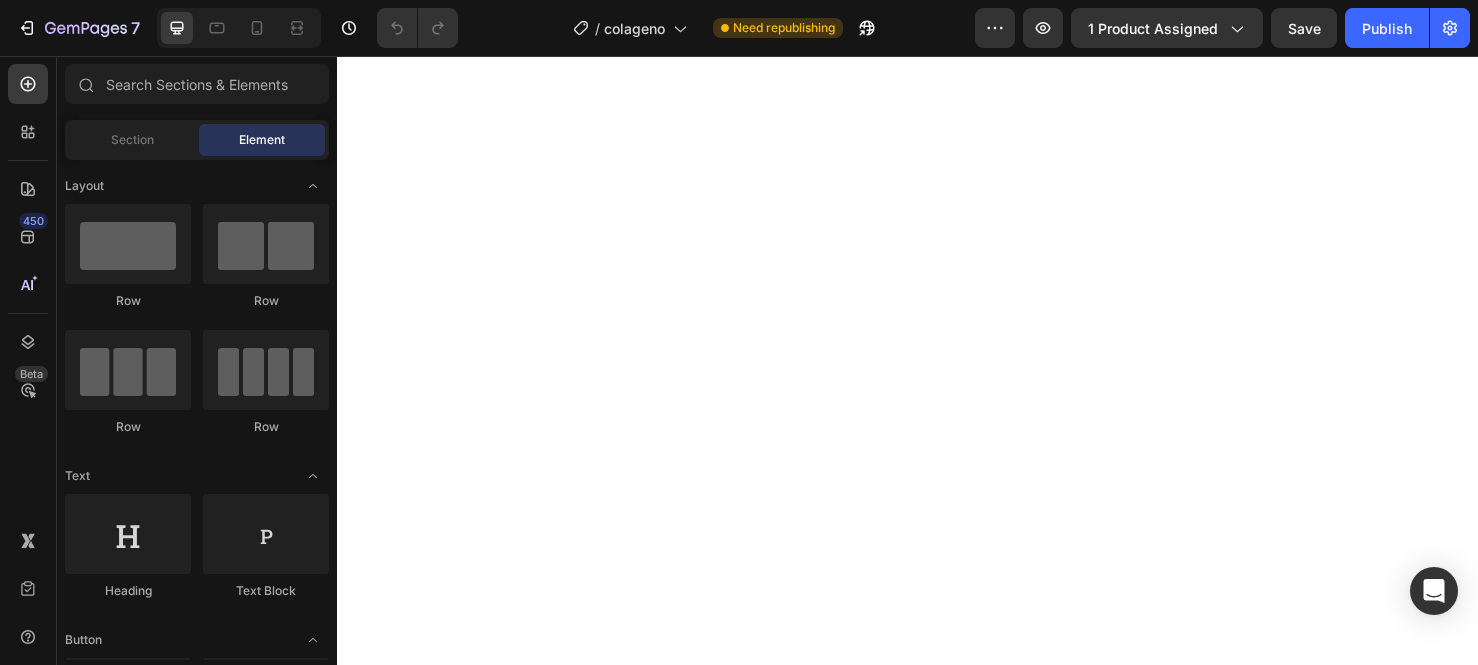 scroll, scrollTop: 0, scrollLeft: 0, axis: both 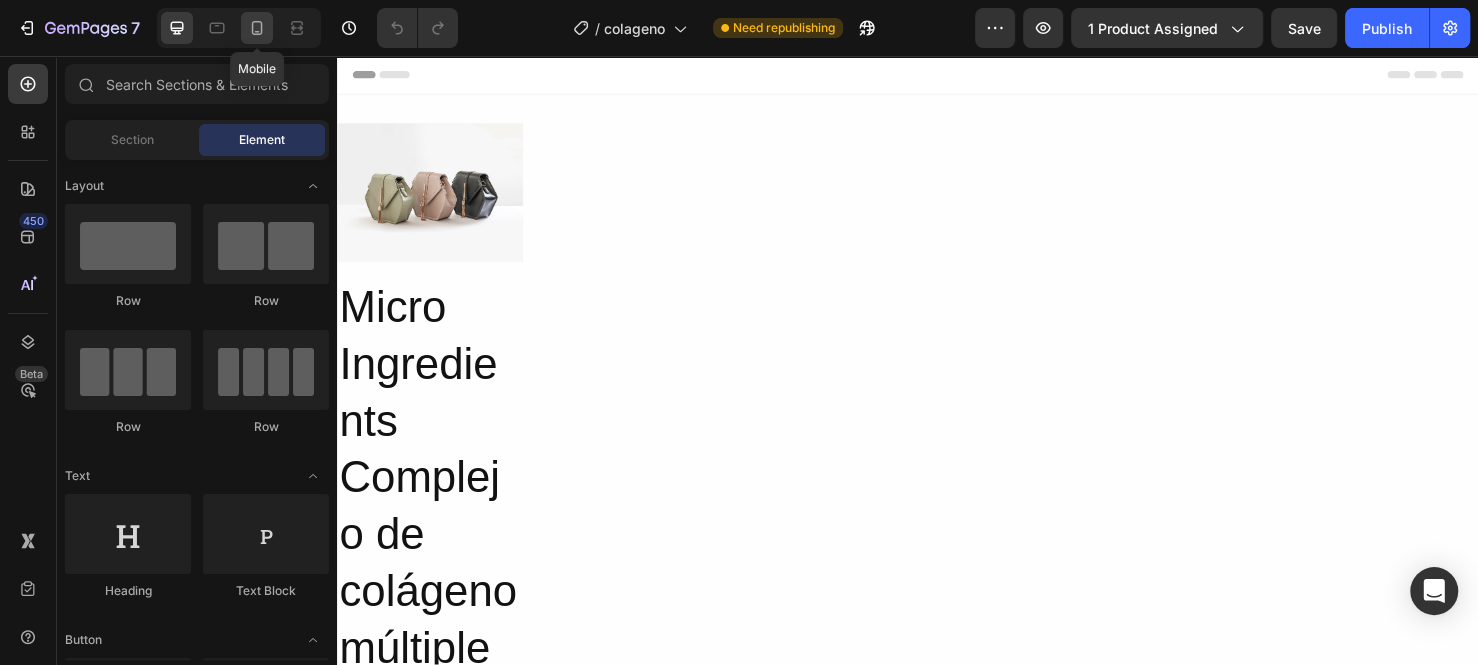 click 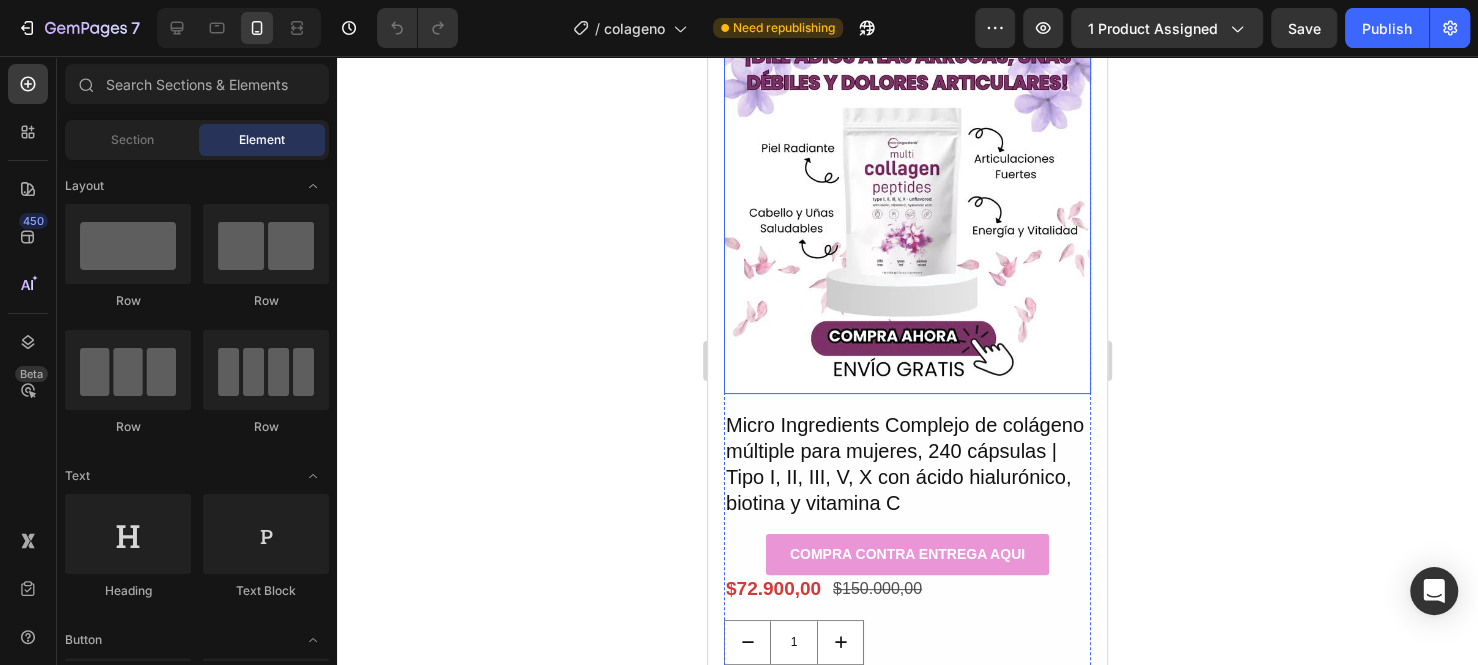 scroll, scrollTop: 0, scrollLeft: 0, axis: both 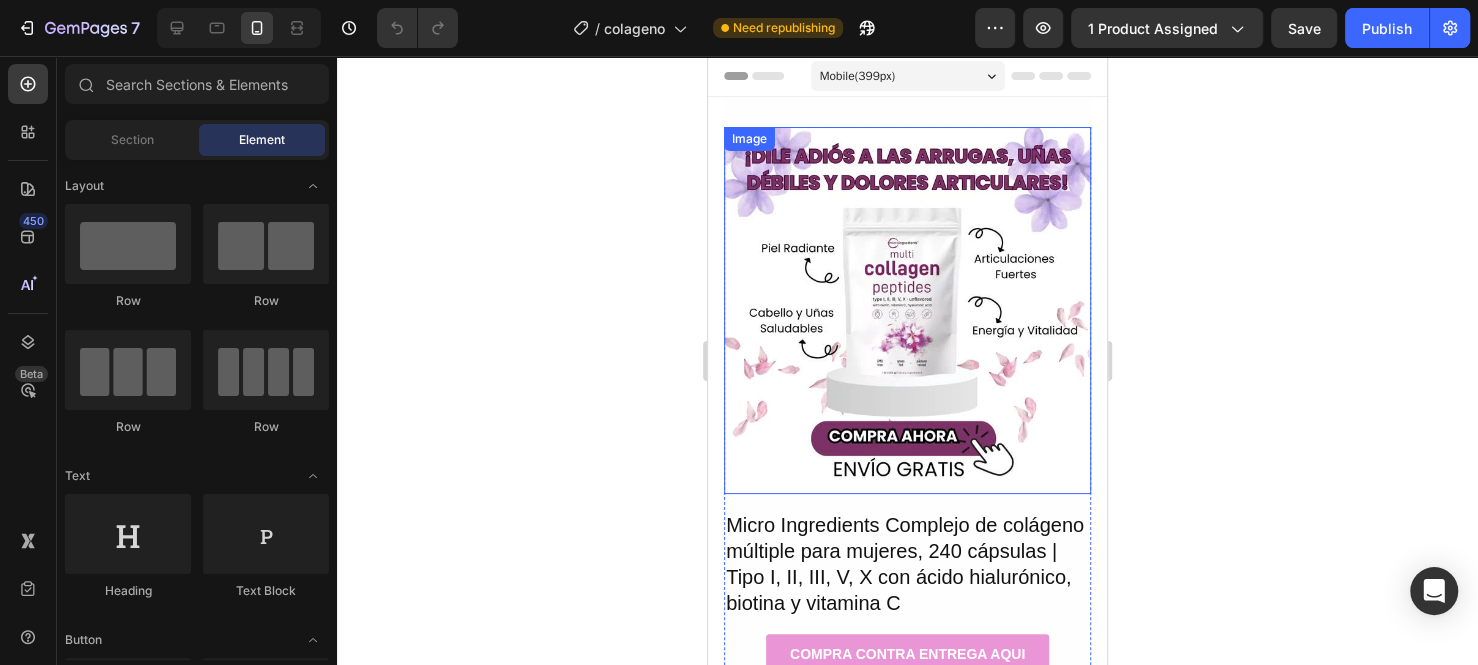 click at bounding box center [907, 310] 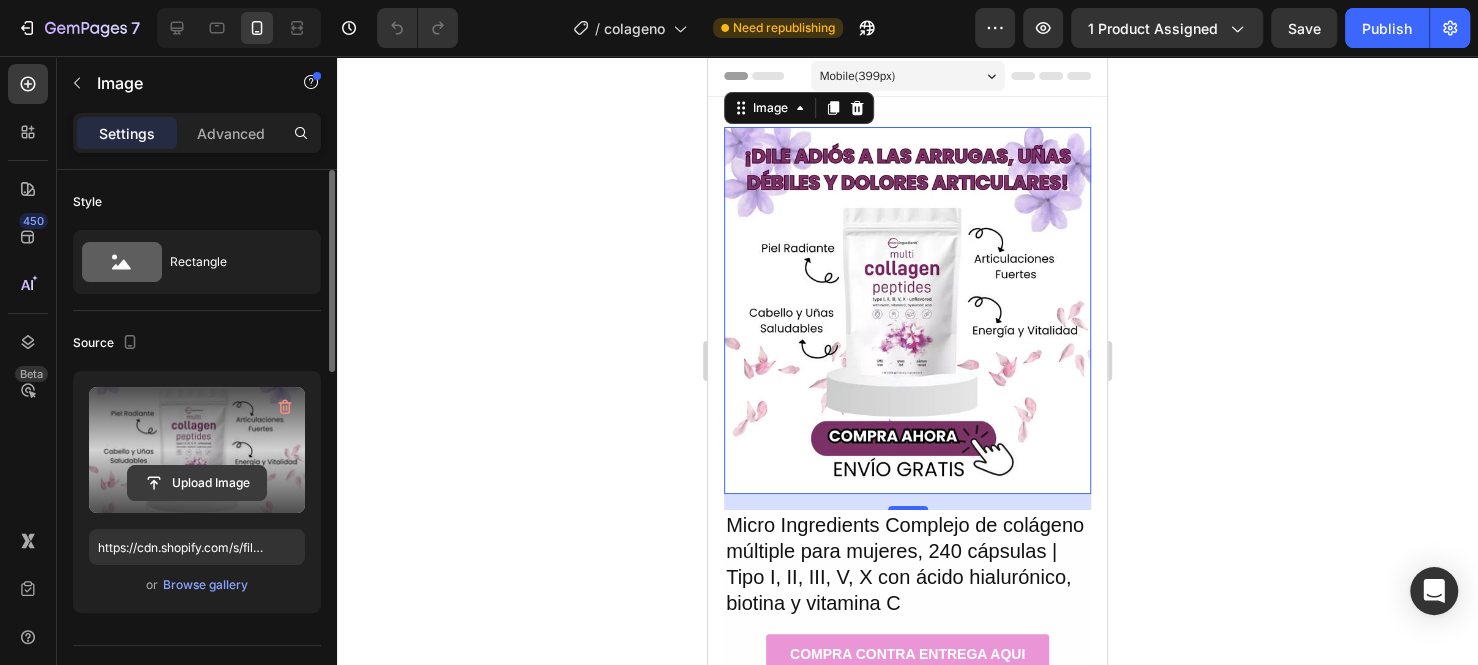 click 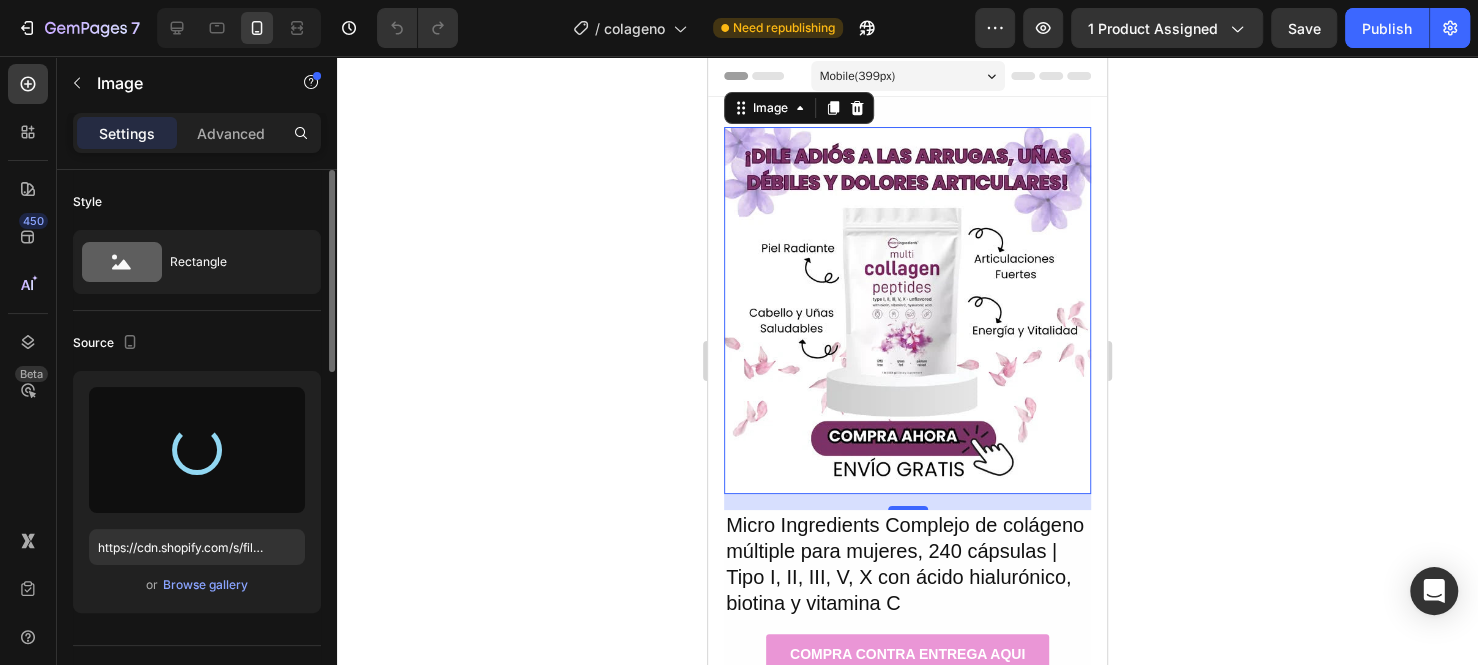 type on "https://cdn.shopify.com/s/files/1/0911/1856/7709/files/gempages_541143424150012997-81fae98e-369b-4138-a8a2-c2c98cab19fd.jpg" 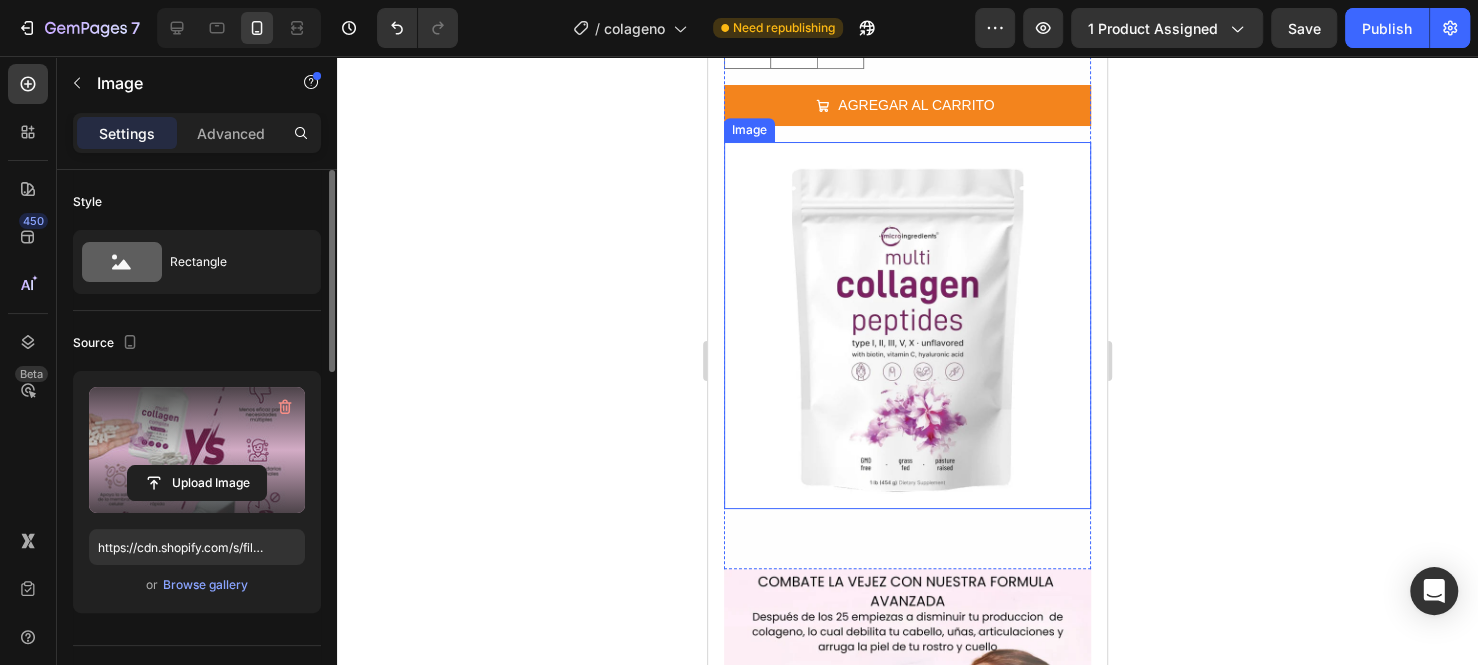 scroll, scrollTop: 700, scrollLeft: 0, axis: vertical 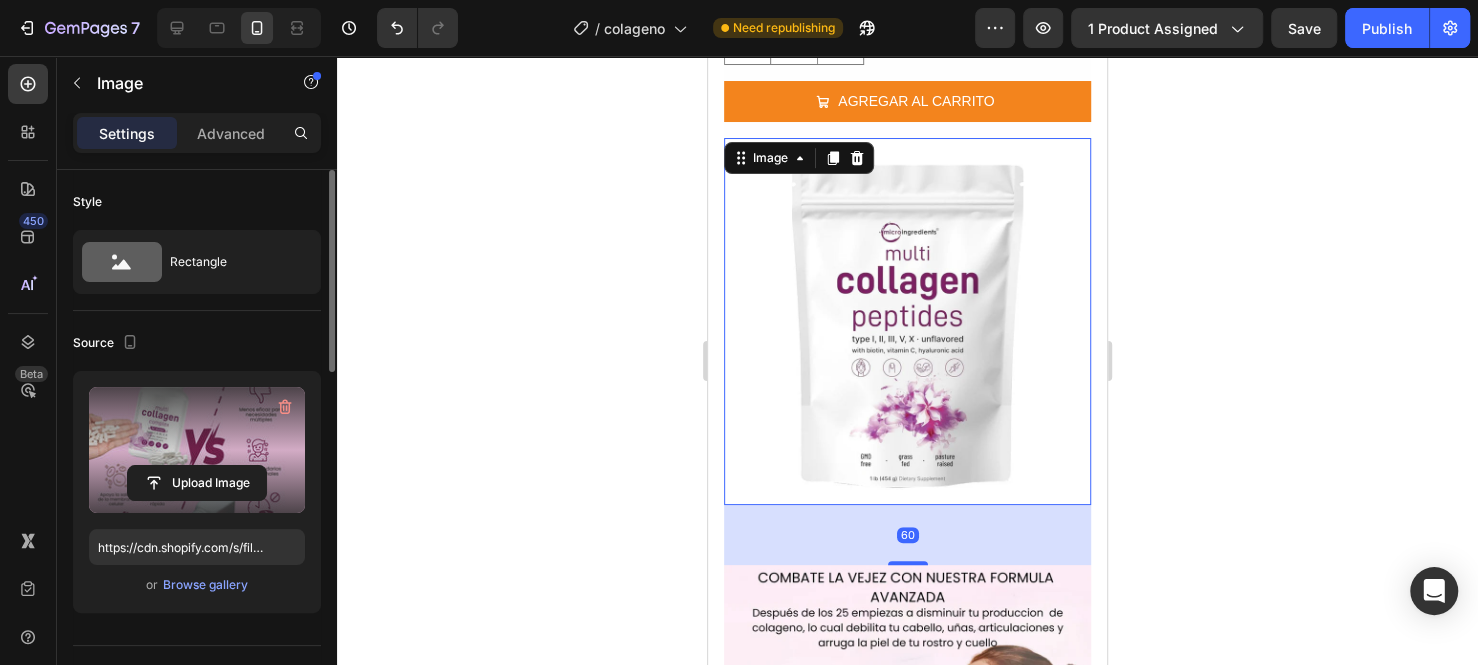 click at bounding box center (907, 321) 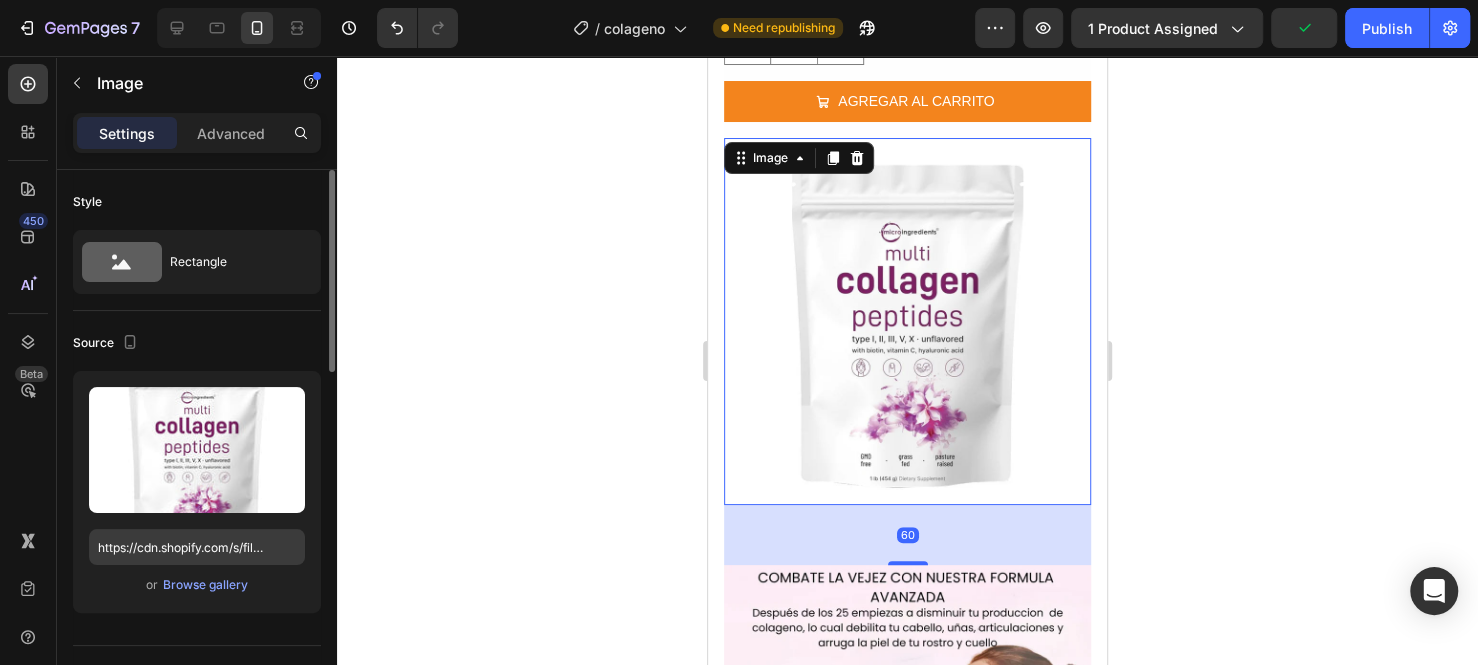 scroll, scrollTop: 100, scrollLeft: 0, axis: vertical 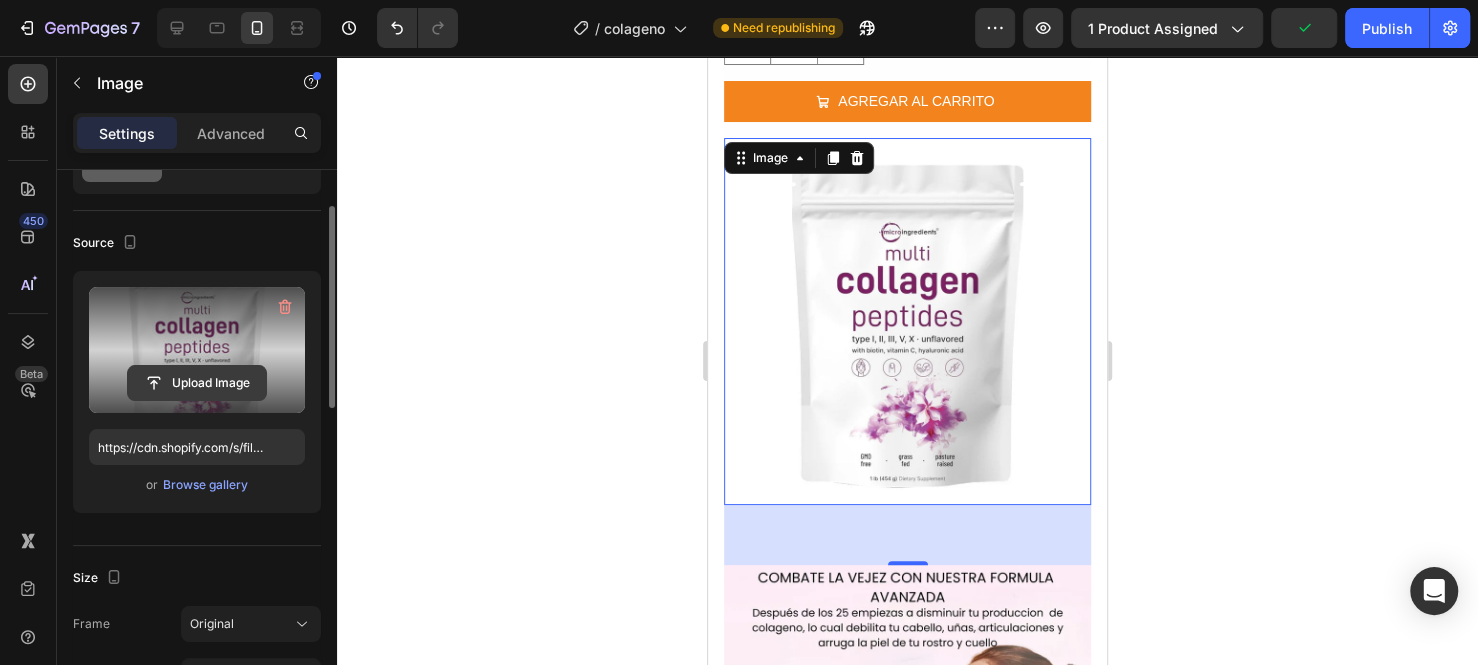 click 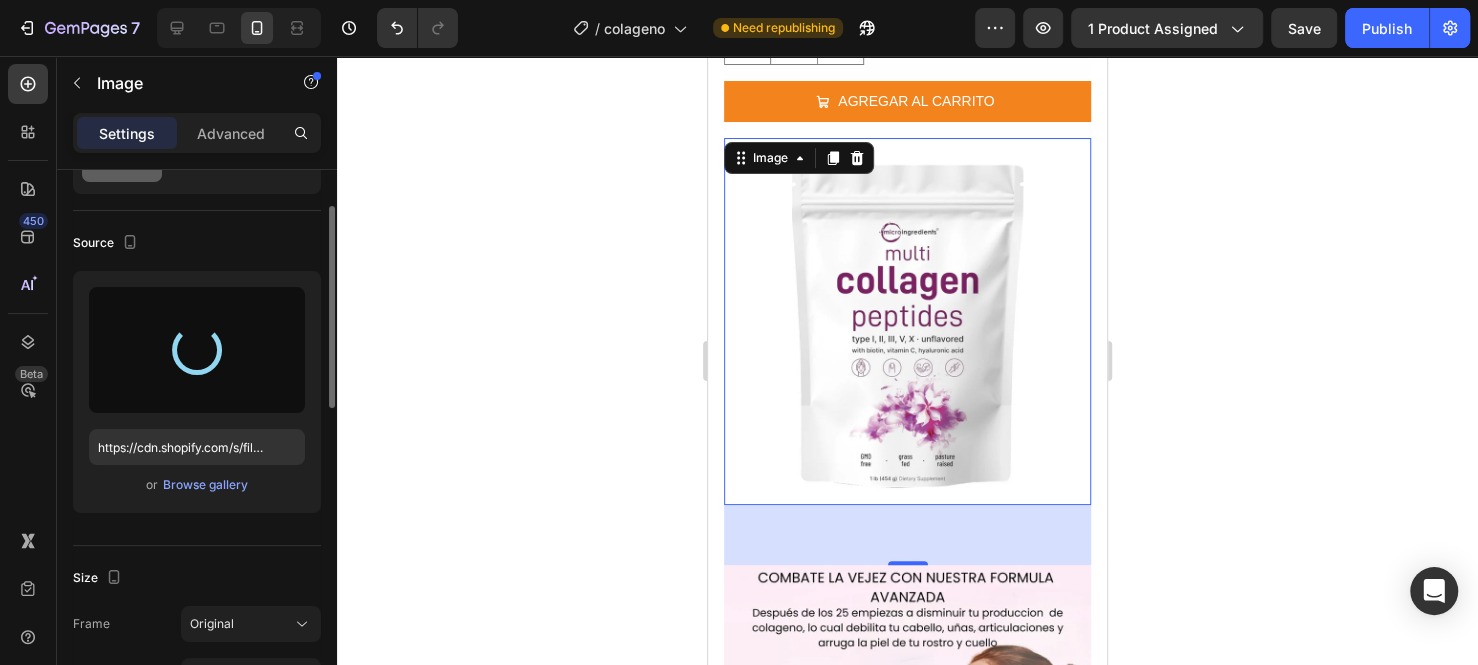 type on "https://cdn.shopify.com/s/files/1/0911/1856/7709/files/gempages_541143424150012997-7986f916-4fe4-4eb0-bbd6-7fd164b82524.jpg" 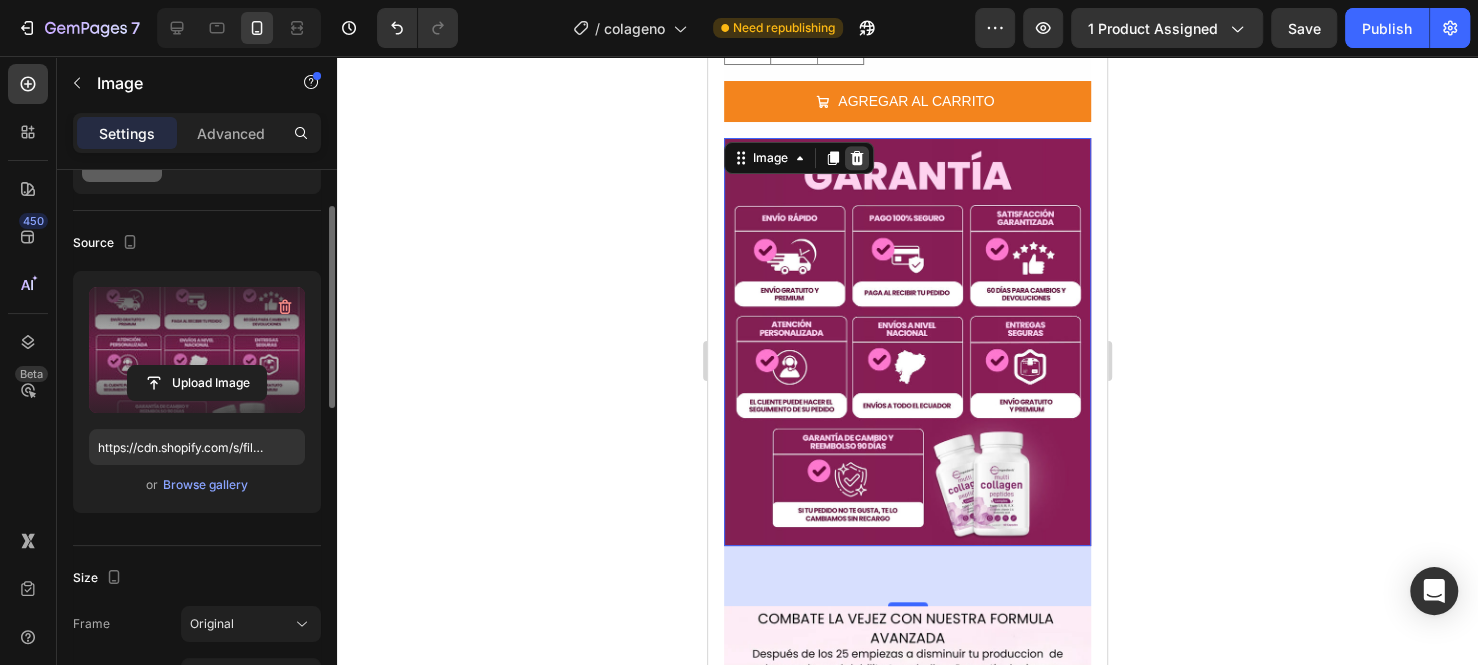 click at bounding box center [857, 158] 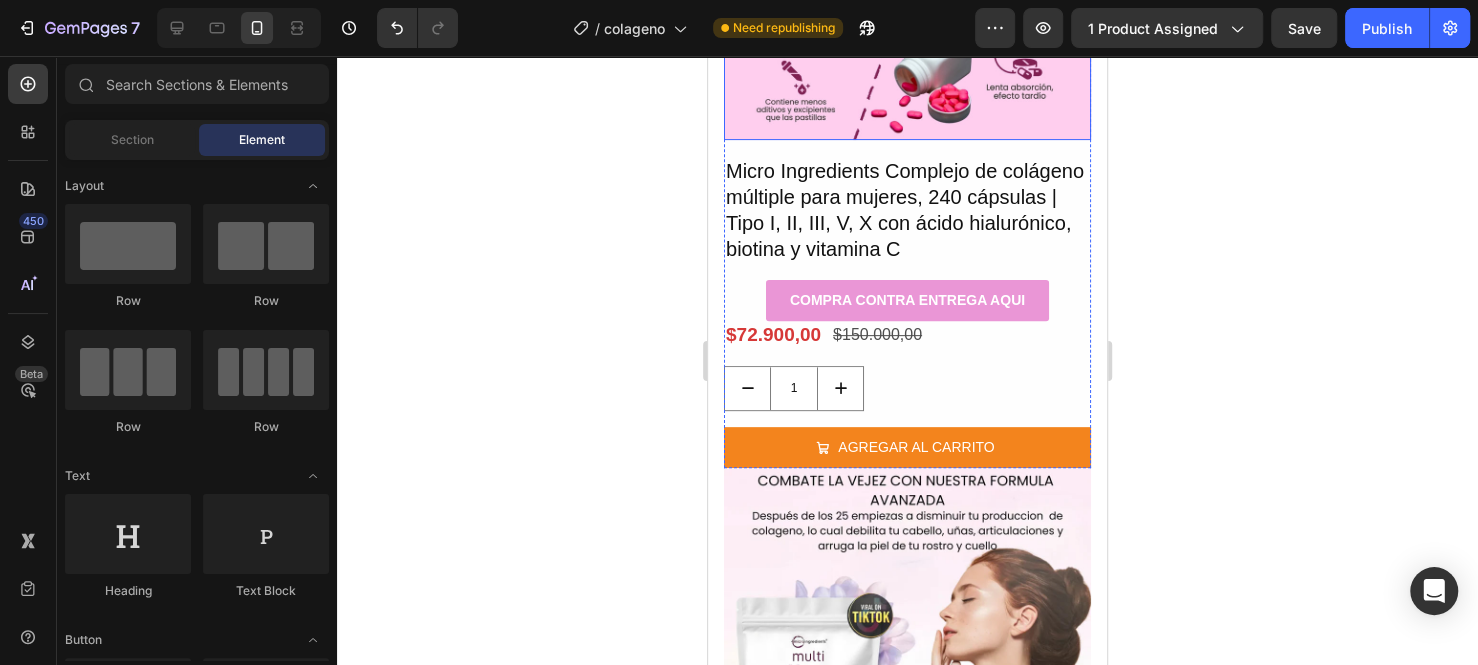 scroll, scrollTop: 600, scrollLeft: 0, axis: vertical 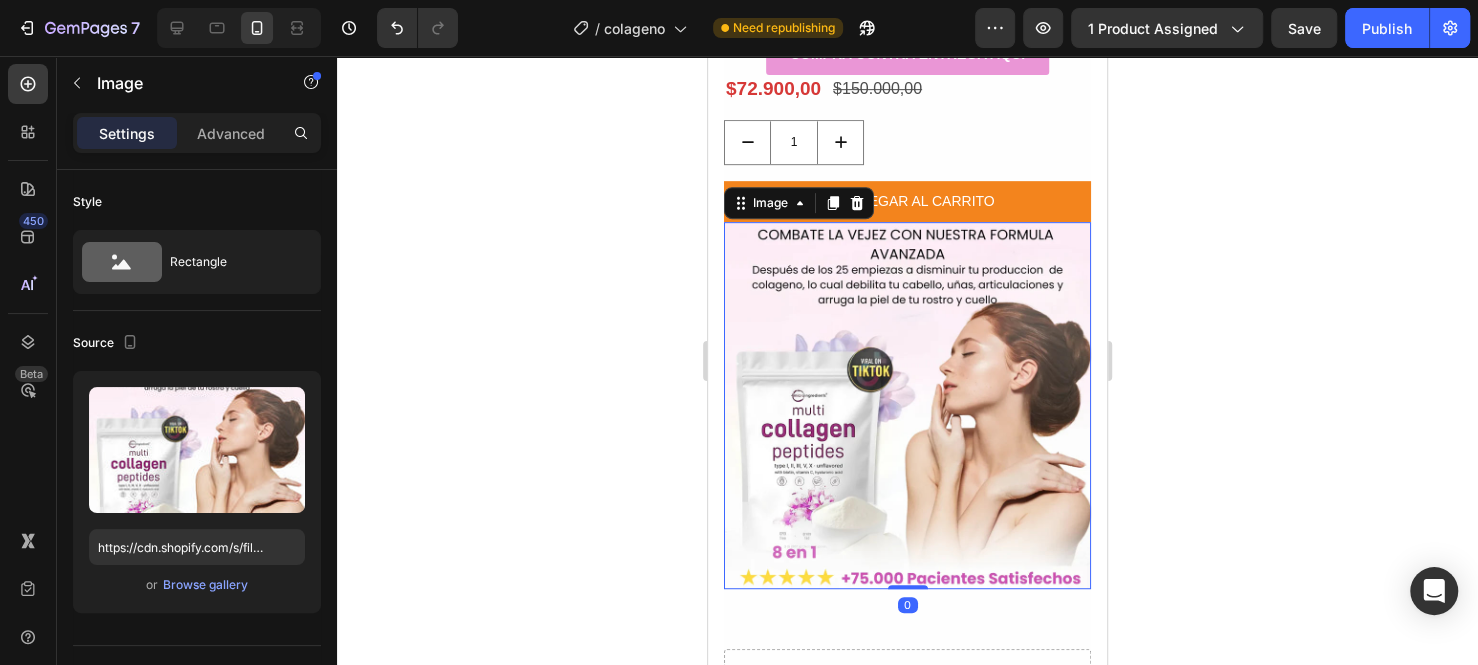 click at bounding box center [907, 405] 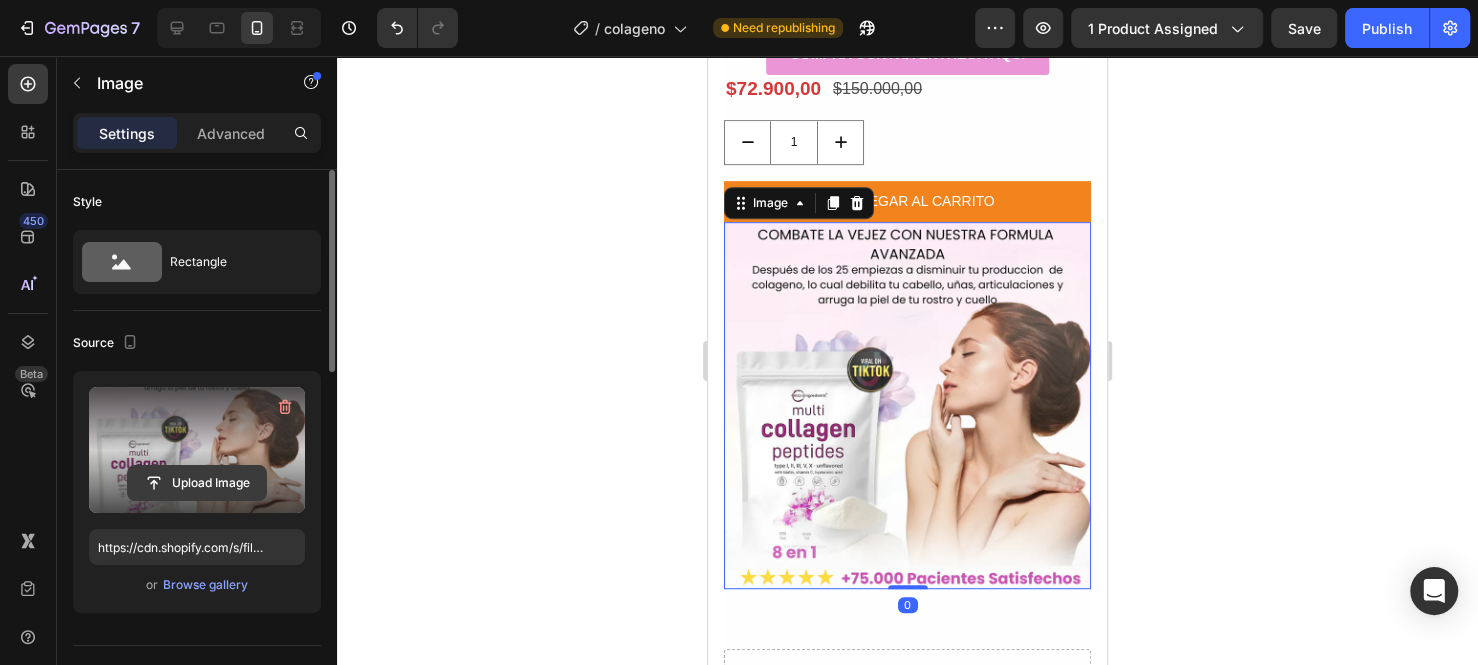 click 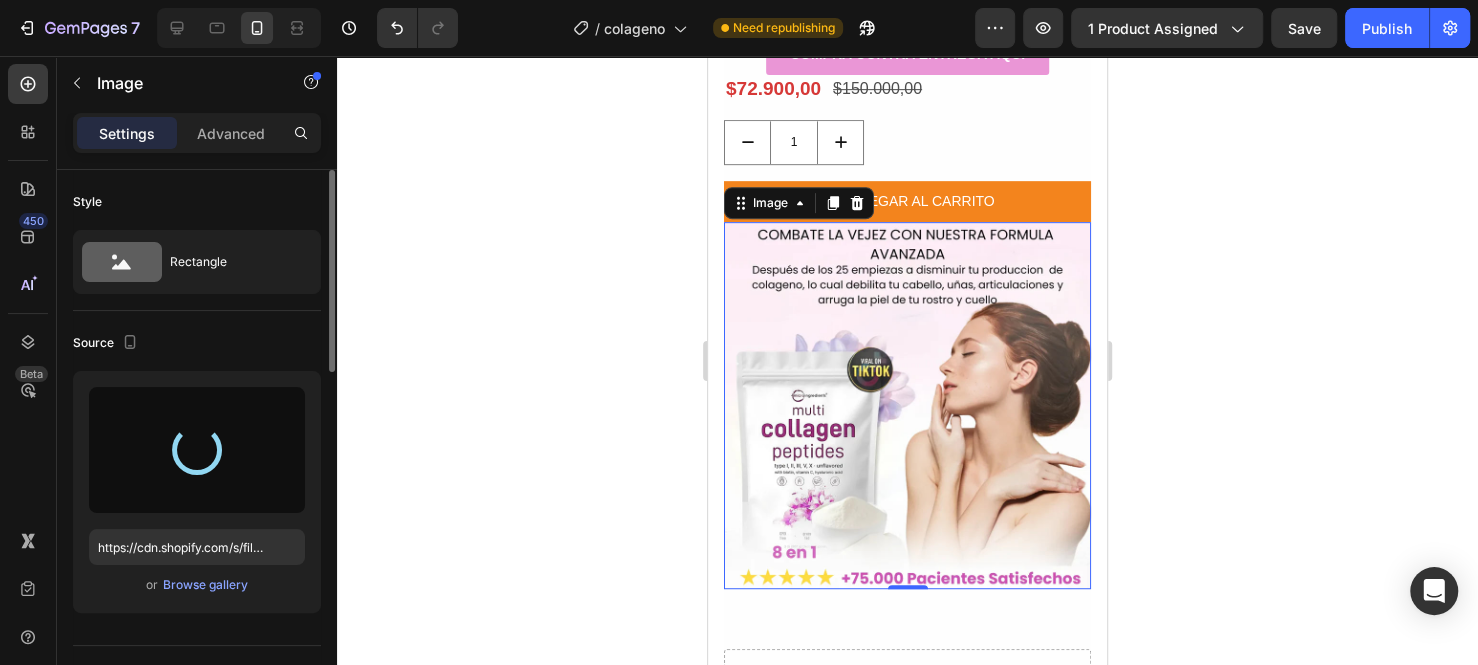 type on "https://cdn.shopify.com/s/files/1/0911/1856/7709/files/gempages_541143424150012997-06567887-9271-4f75-9aa7-0a75db413e2f.jpg" 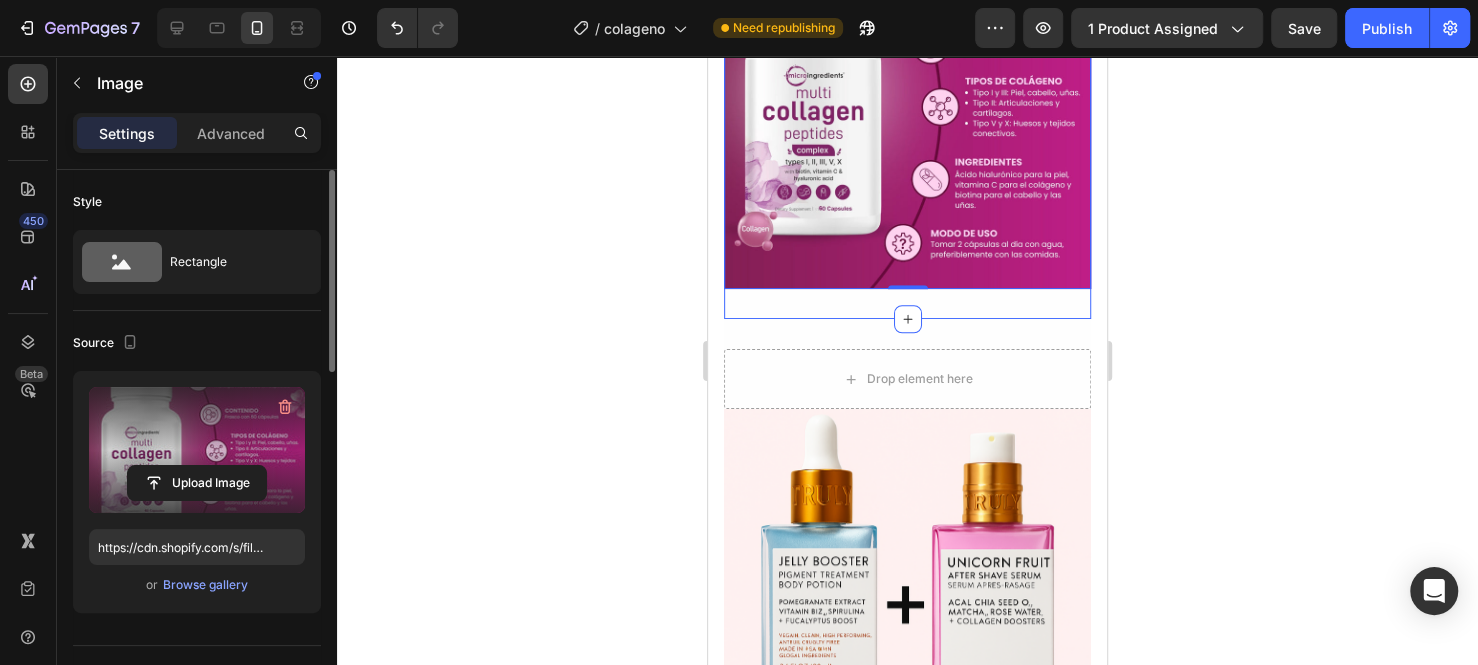 scroll, scrollTop: 1200, scrollLeft: 0, axis: vertical 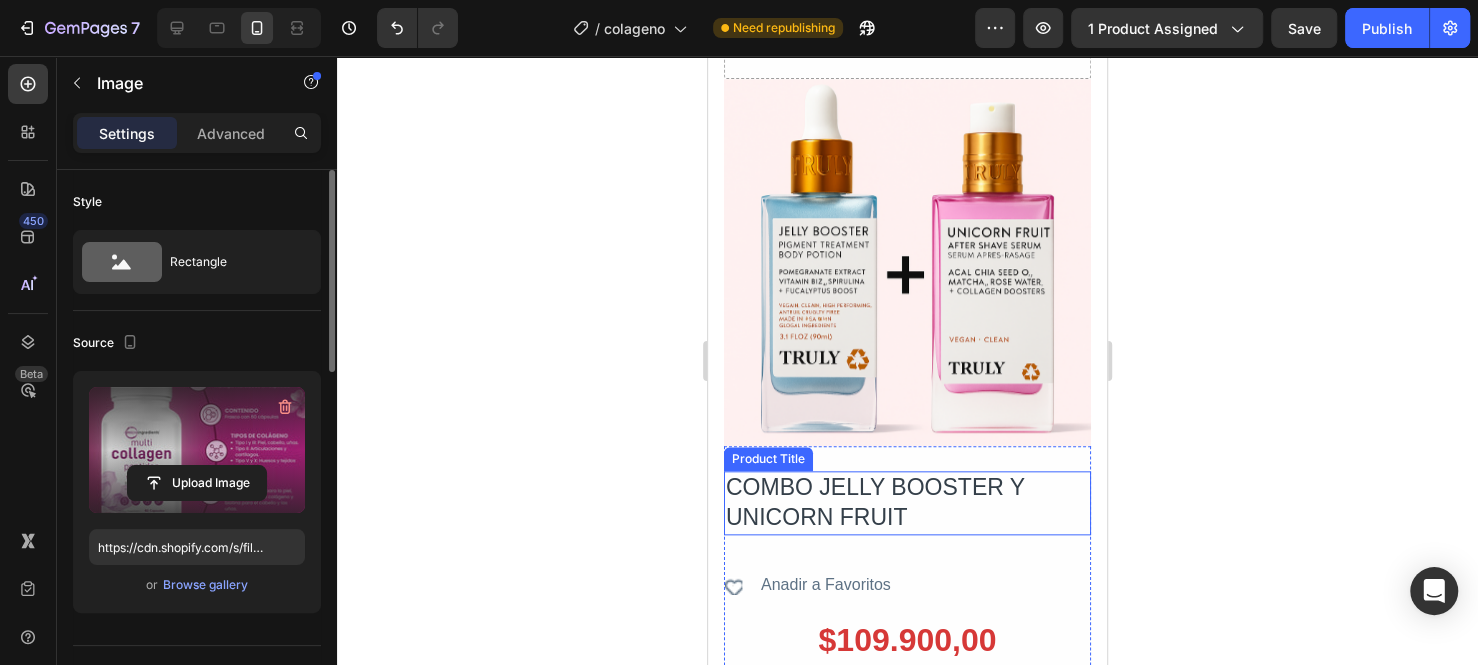 click at bounding box center (907, 262) 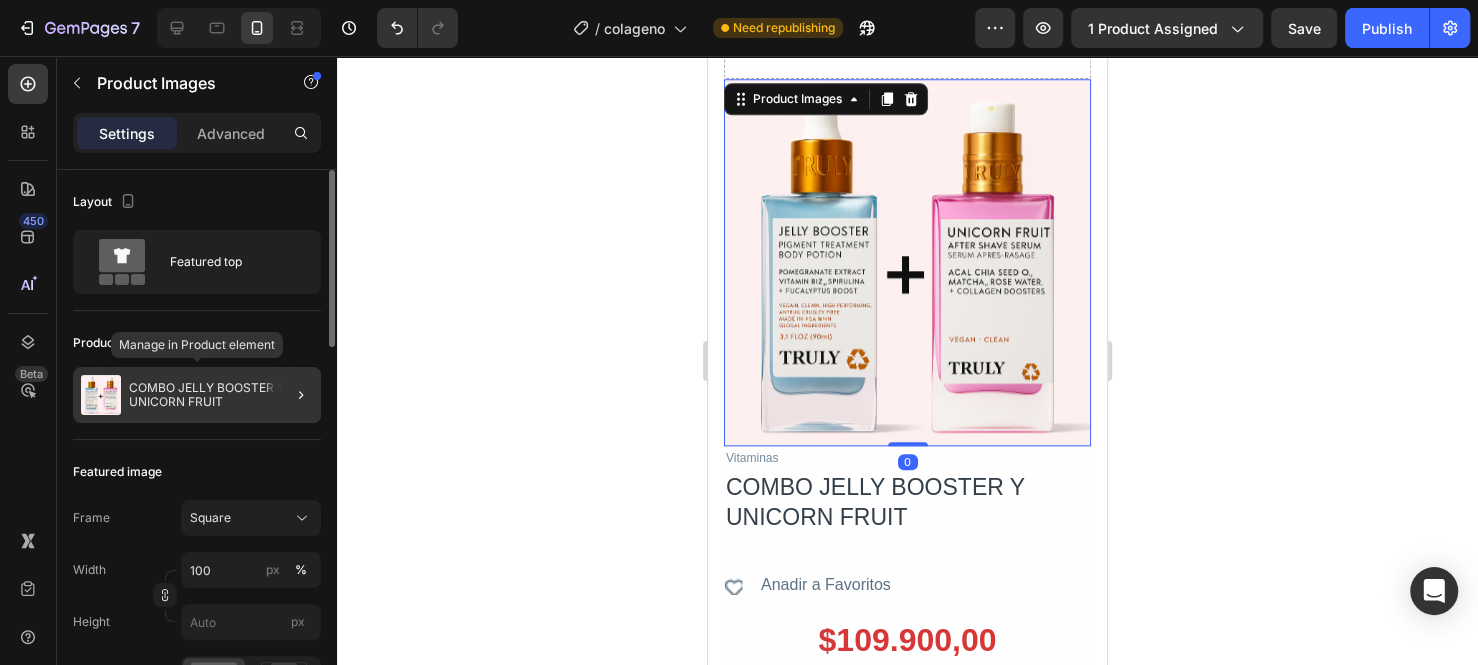 click on "COMBO JELLY BOOSTER Y UNICORN FRUIT" at bounding box center [221, 395] 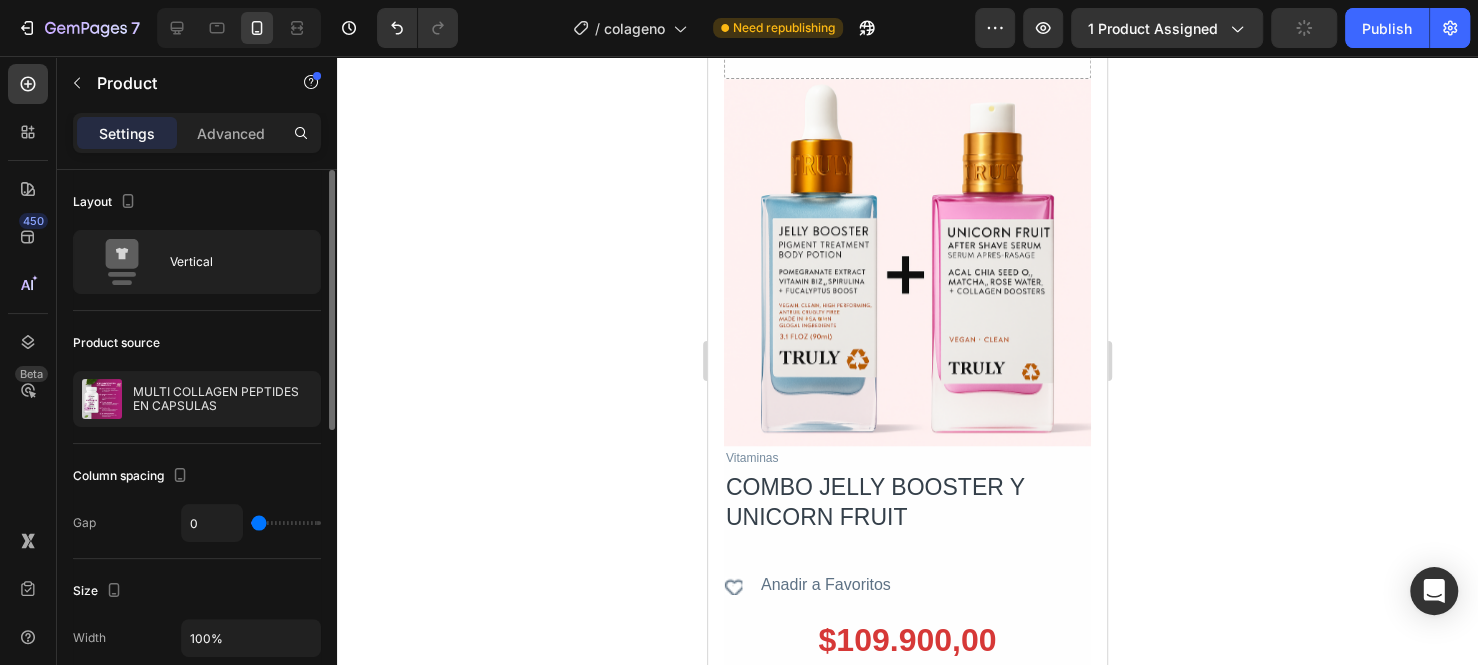click 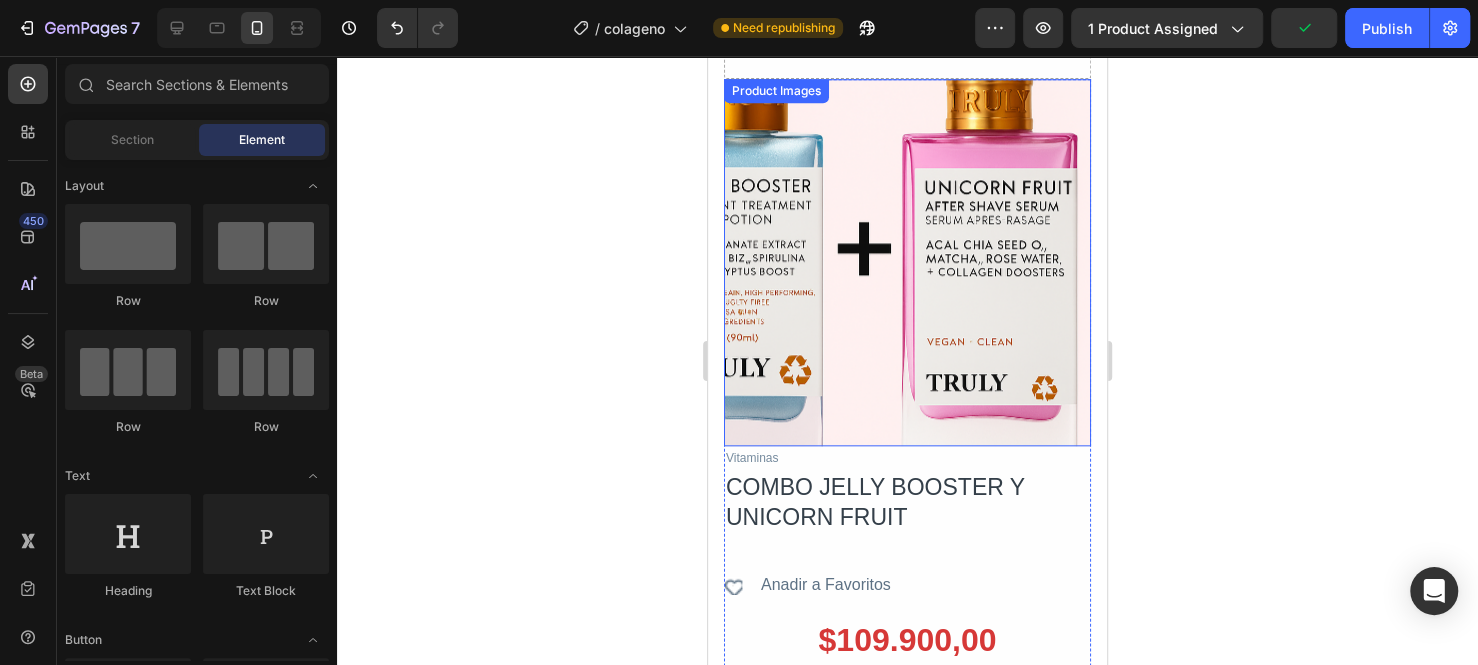 click at bounding box center (907, 262) 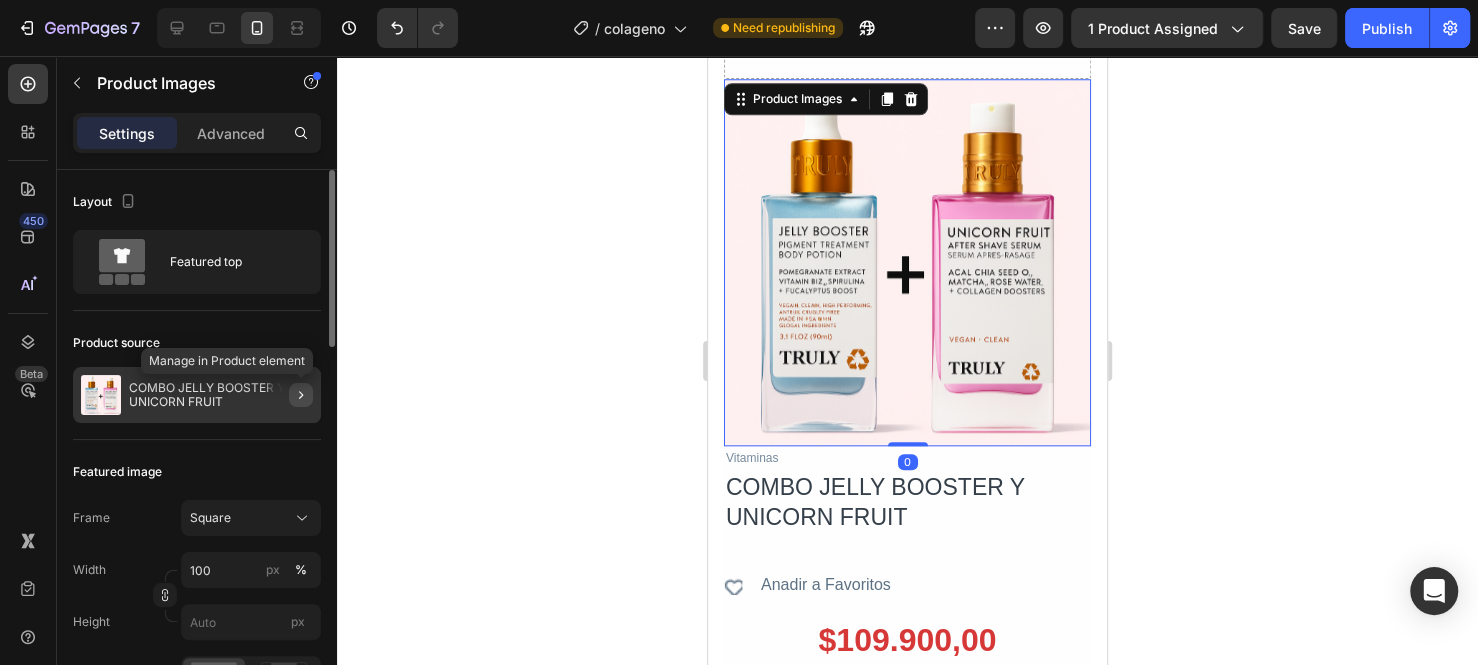click 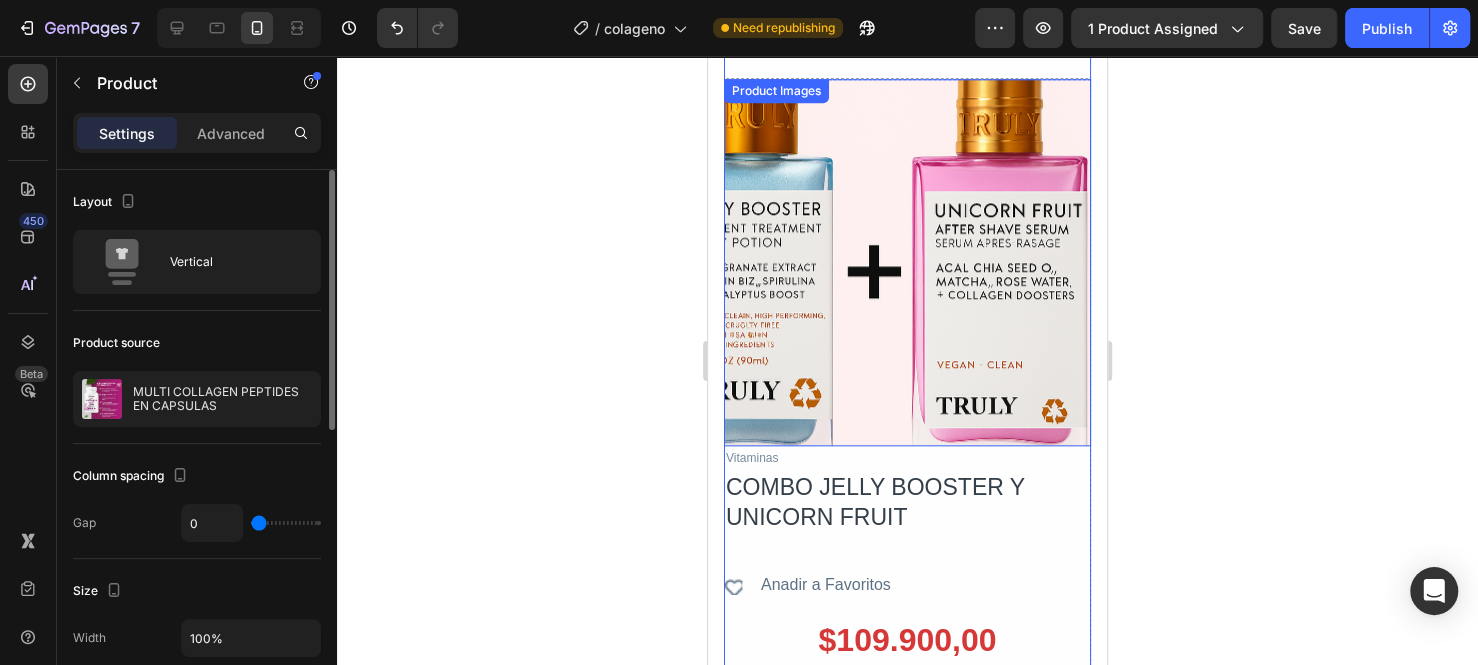 click at bounding box center [907, 262] 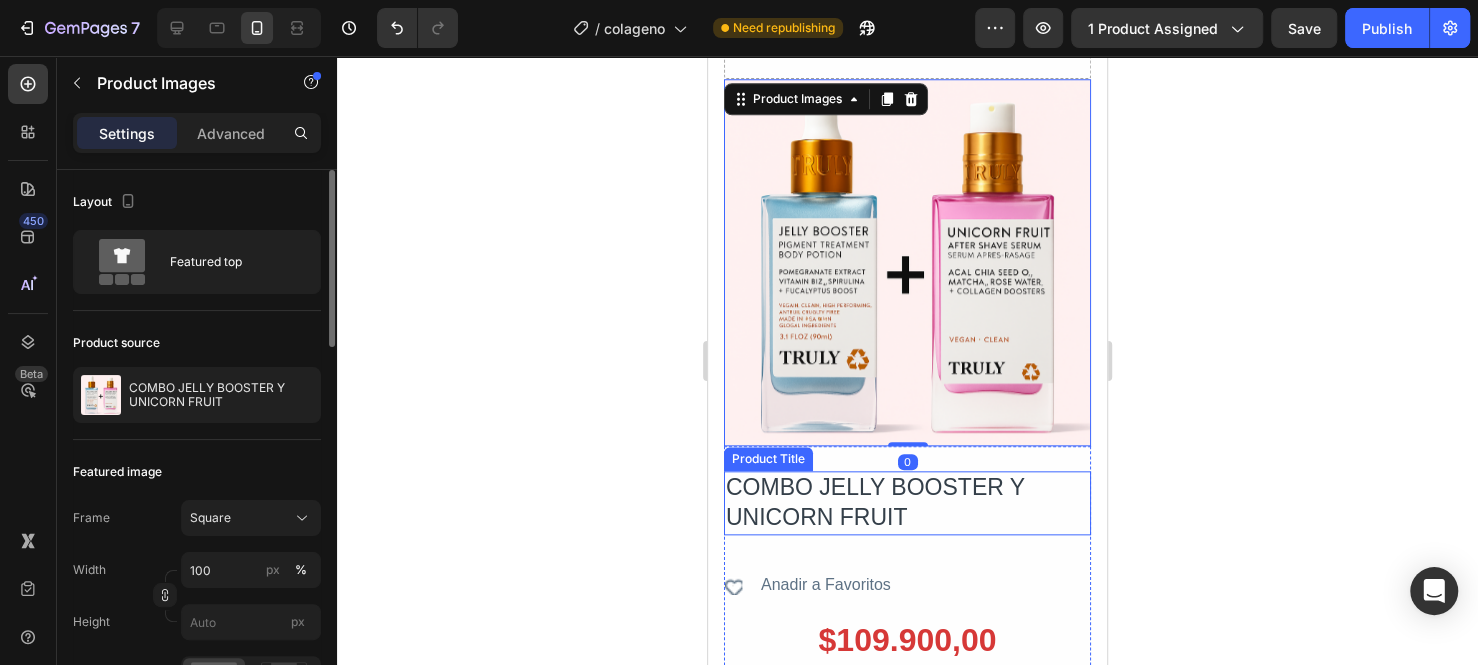 click on "COMBO JELLY BOOSTER Y UNICORN FRUIT" at bounding box center [907, 503] 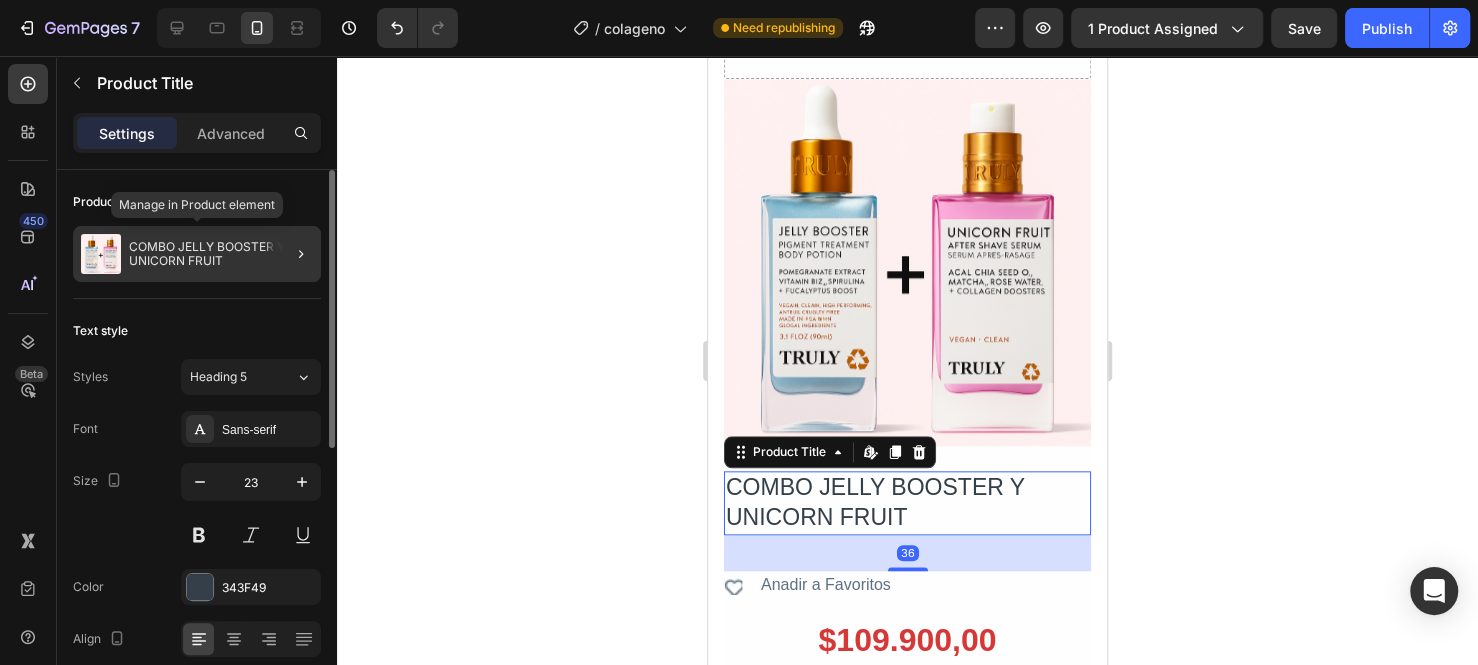 click on "COMBO JELLY BOOSTER Y UNICORN FRUIT" at bounding box center (221, 254) 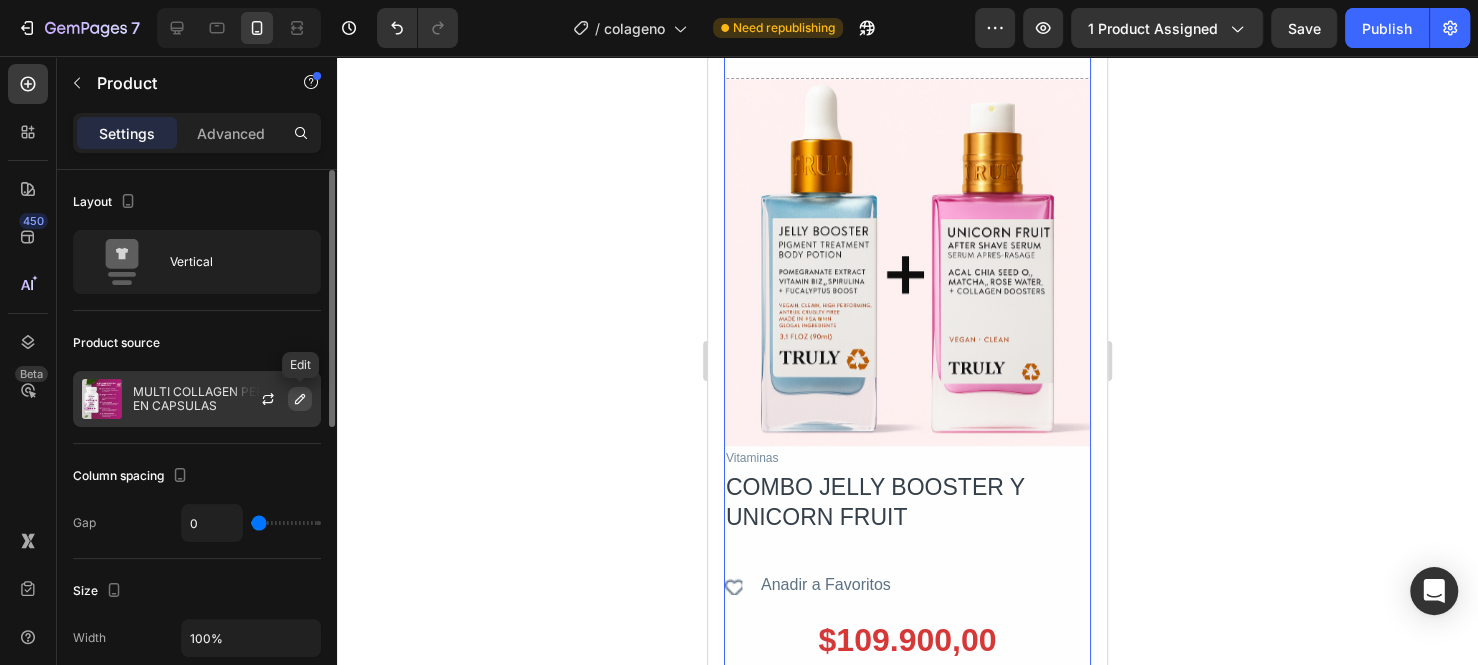 click 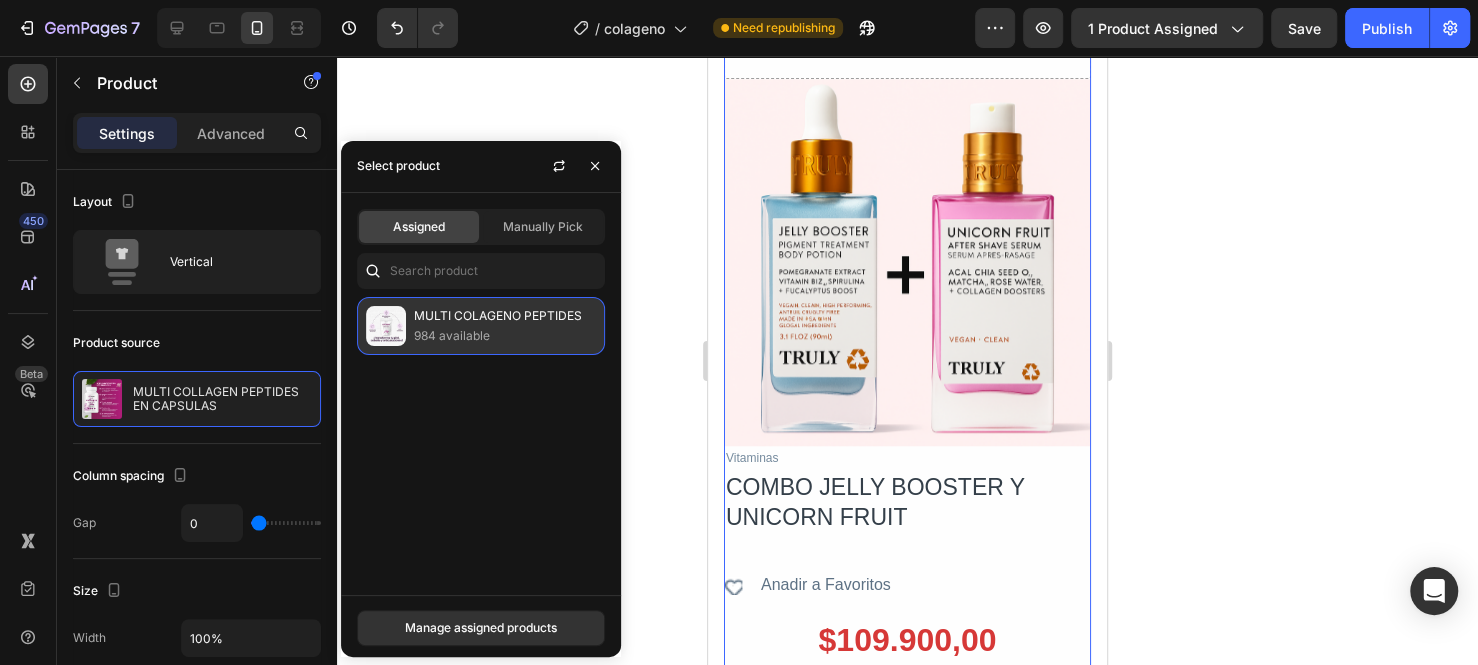 click on "984 available" at bounding box center [505, 336] 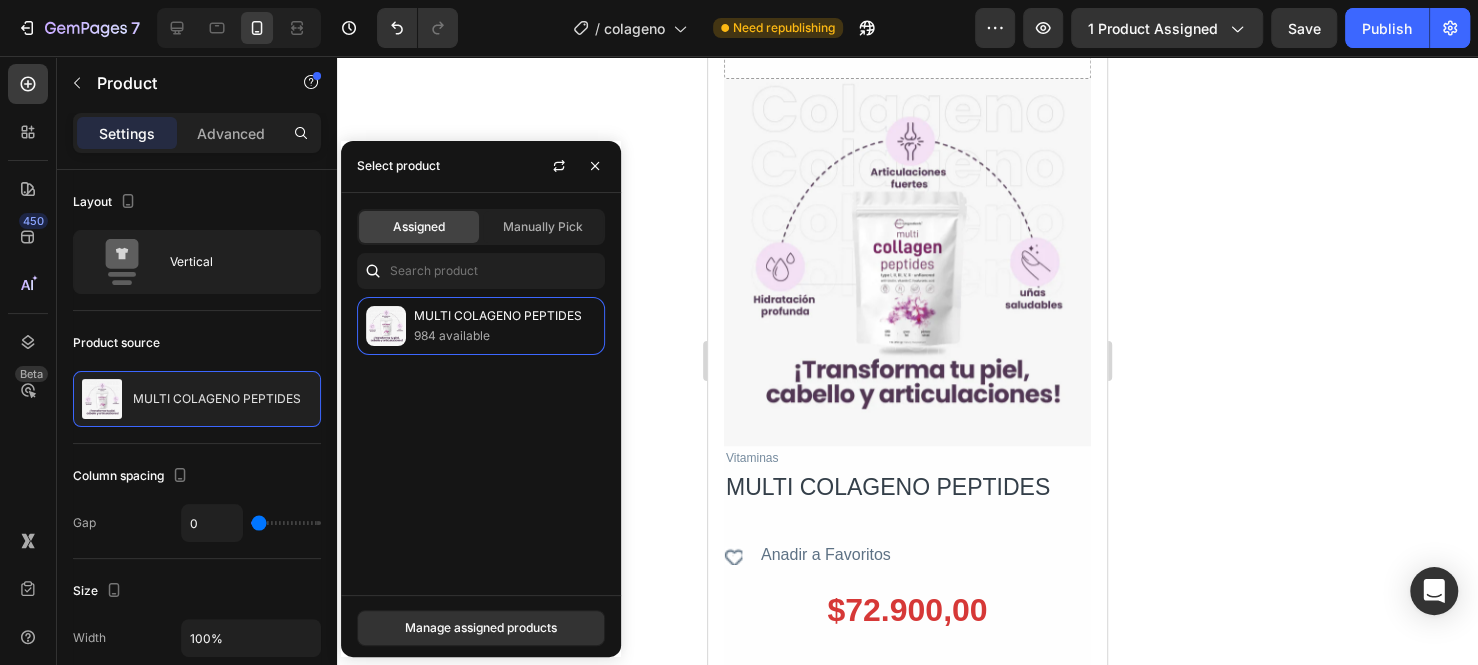 click 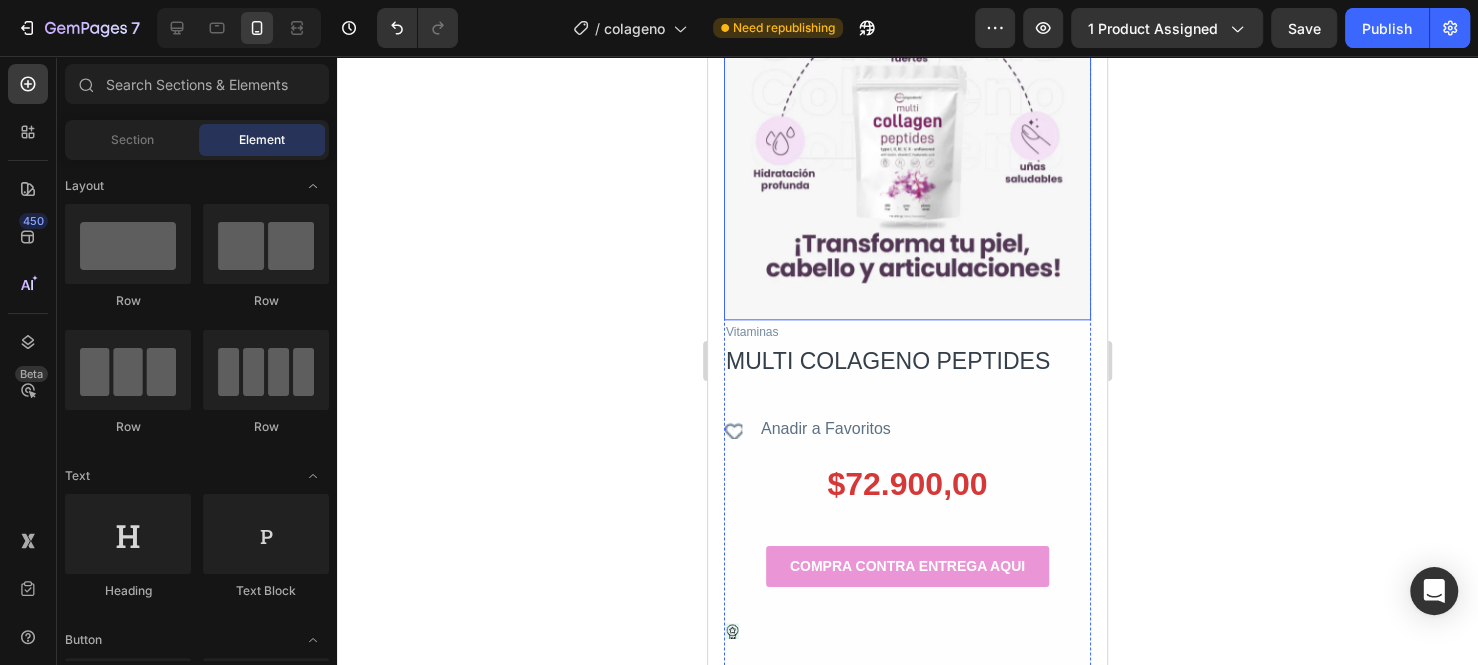 scroll, scrollTop: 1600, scrollLeft: 0, axis: vertical 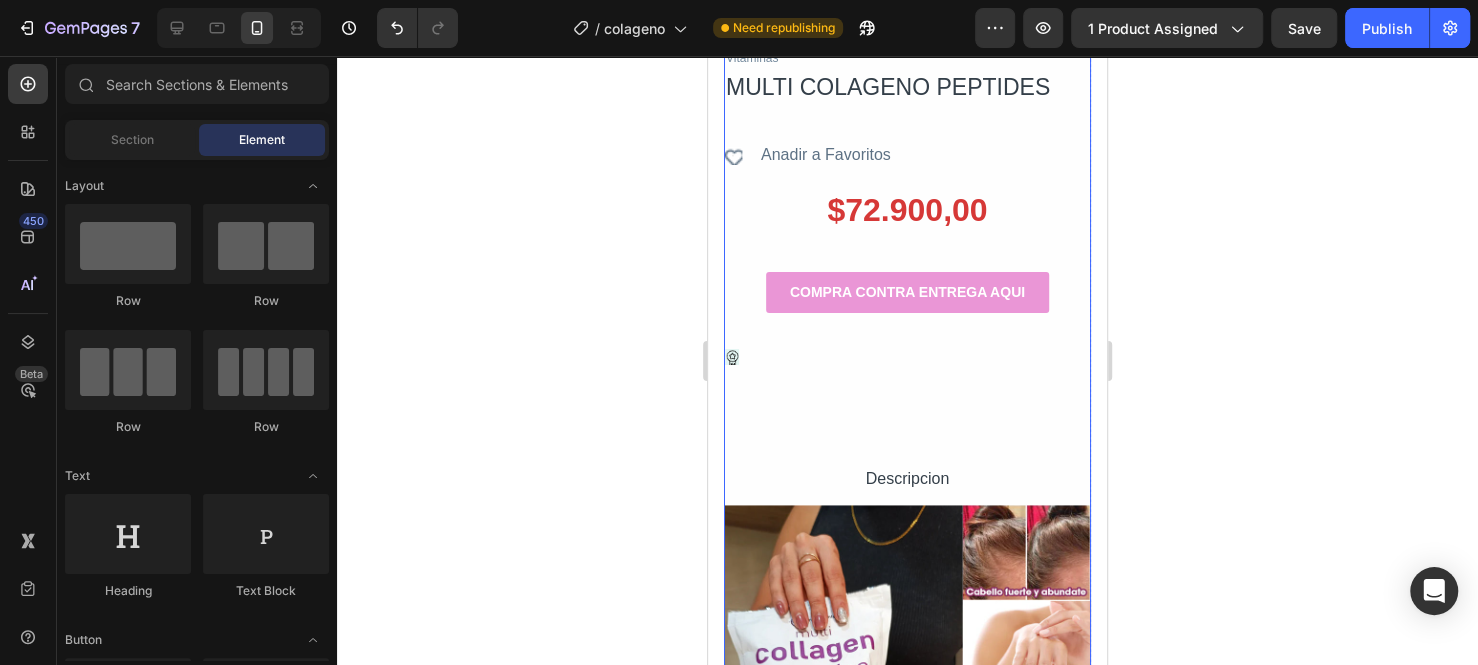 click 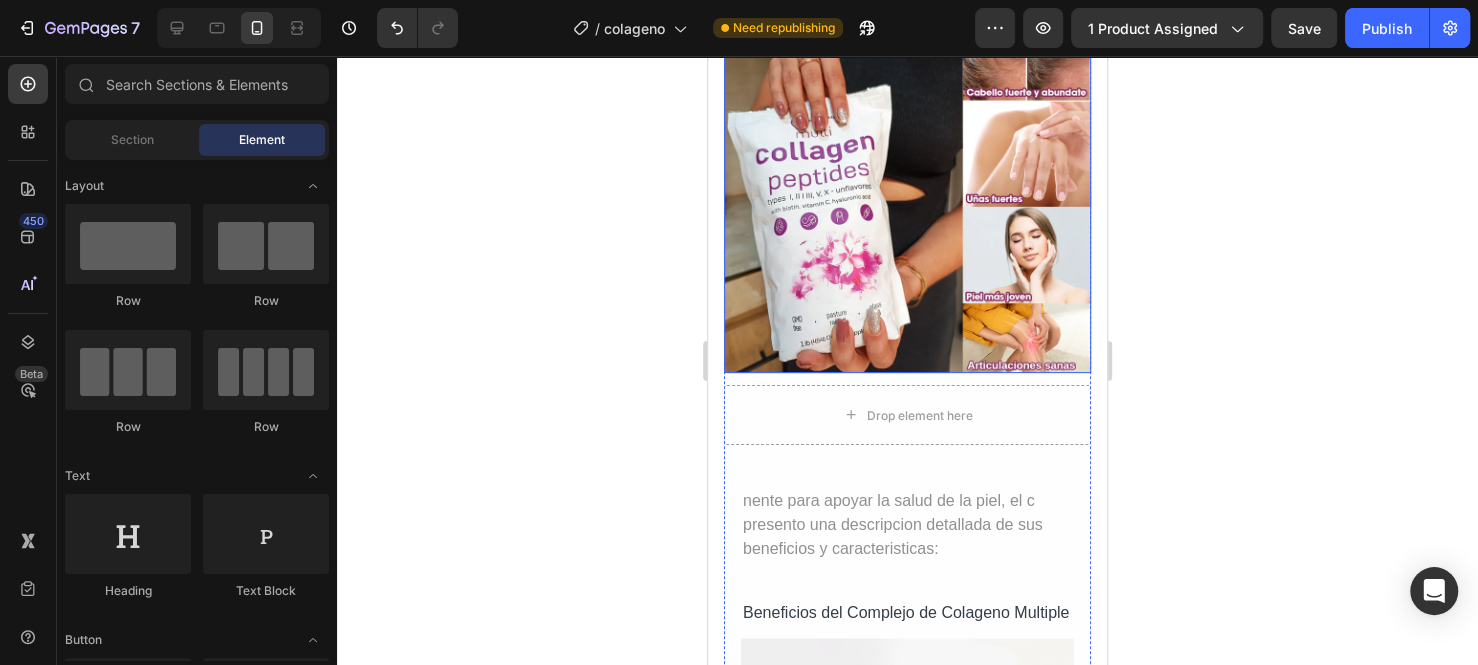 scroll, scrollTop: 2100, scrollLeft: 0, axis: vertical 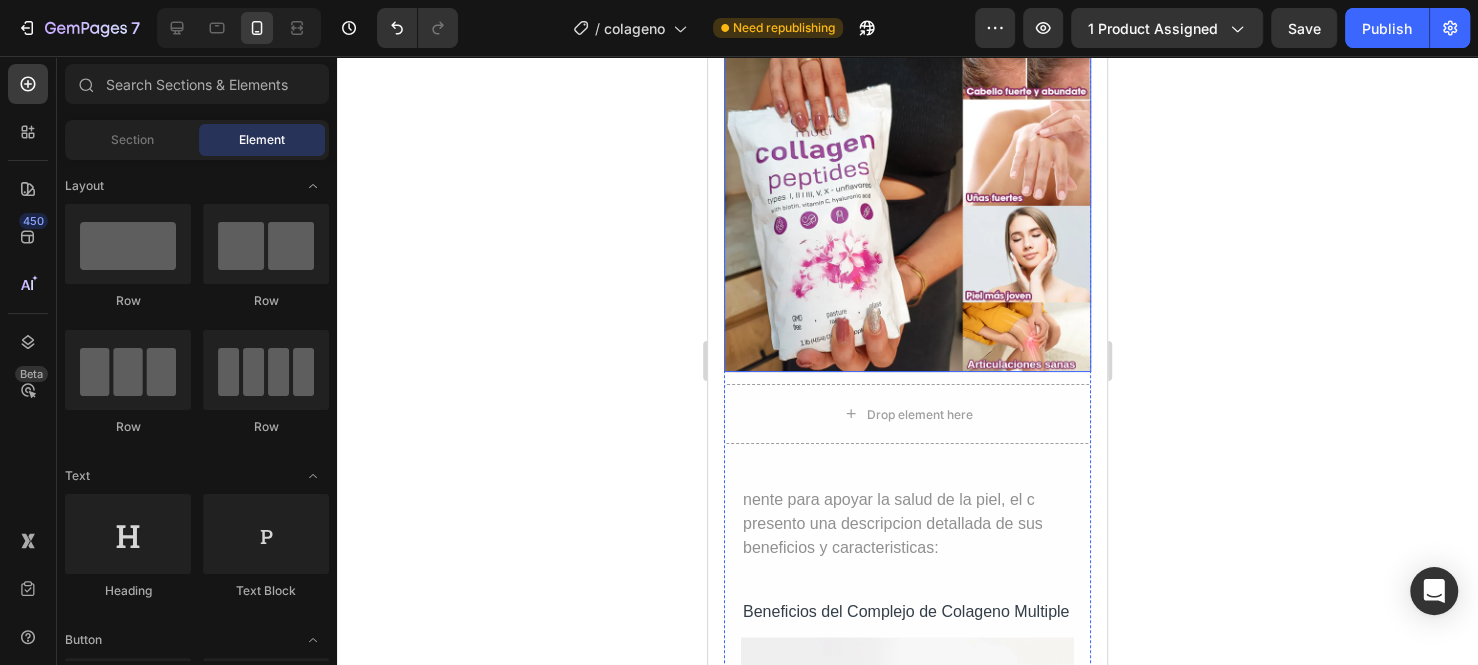 click at bounding box center [907, 188] 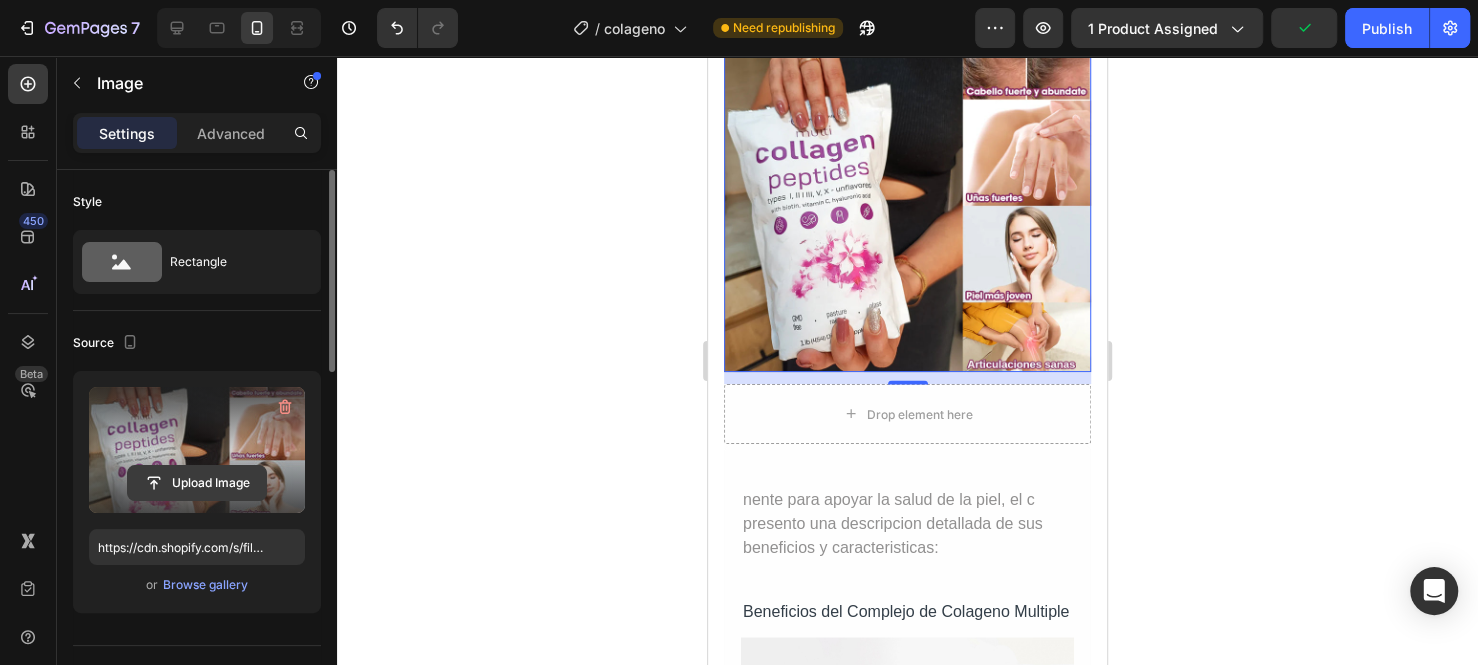 click 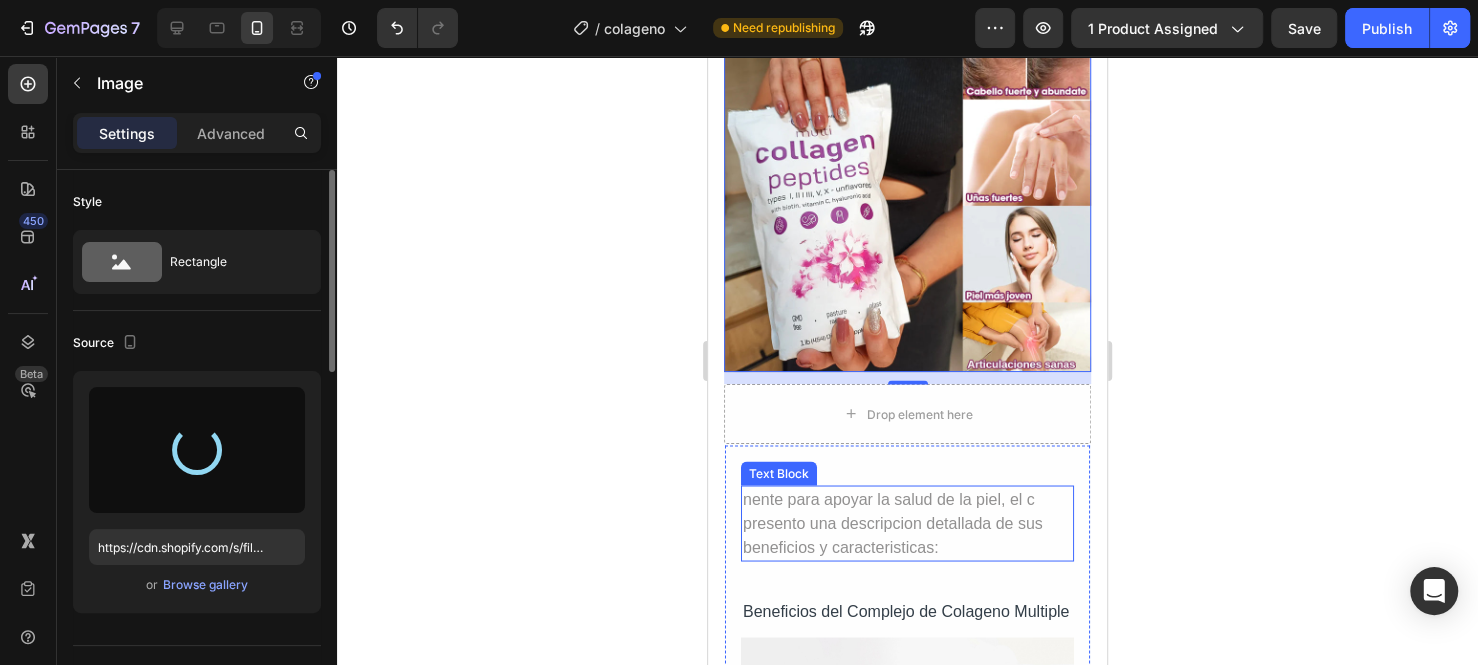 type on "https://cdn.shopify.com/s/files/1/0911/1856/7709/files/gempages_541143424150012997-00212c46-1c55-4739-b3e8-910c8b7d24d0.jpg" 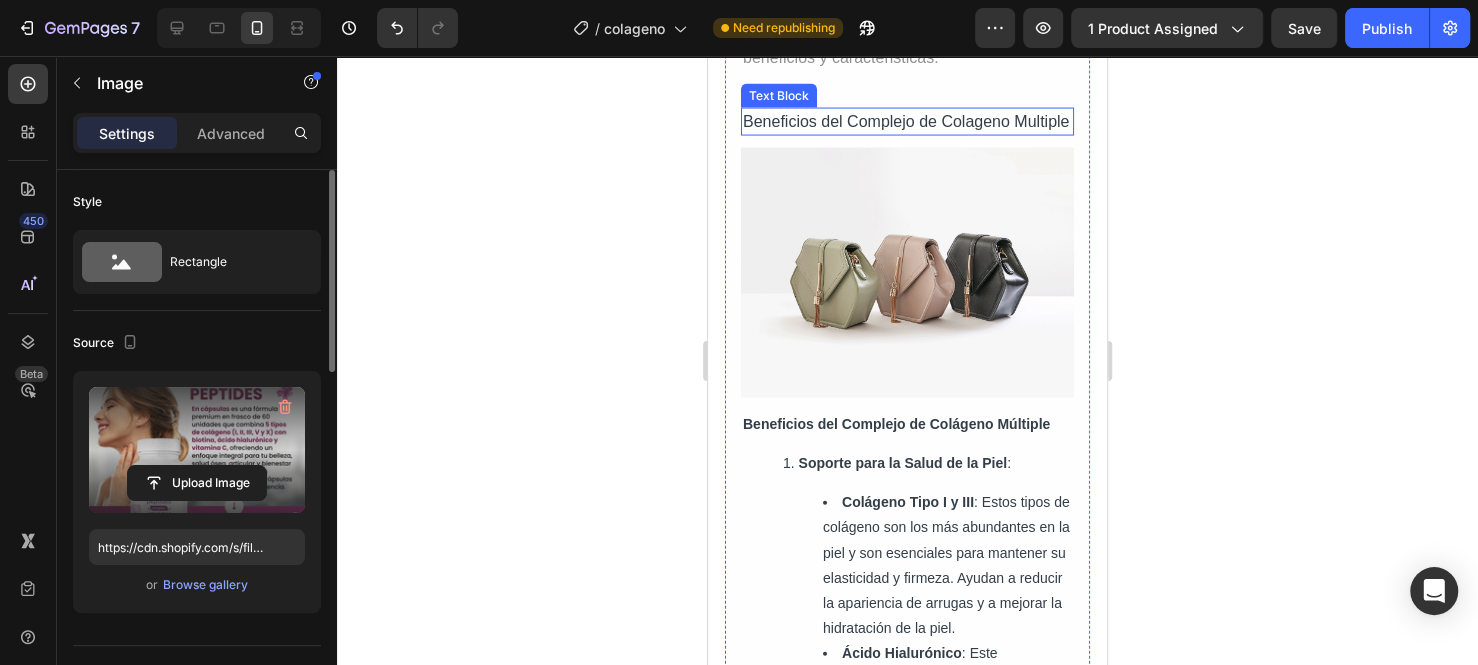 scroll, scrollTop: 2600, scrollLeft: 0, axis: vertical 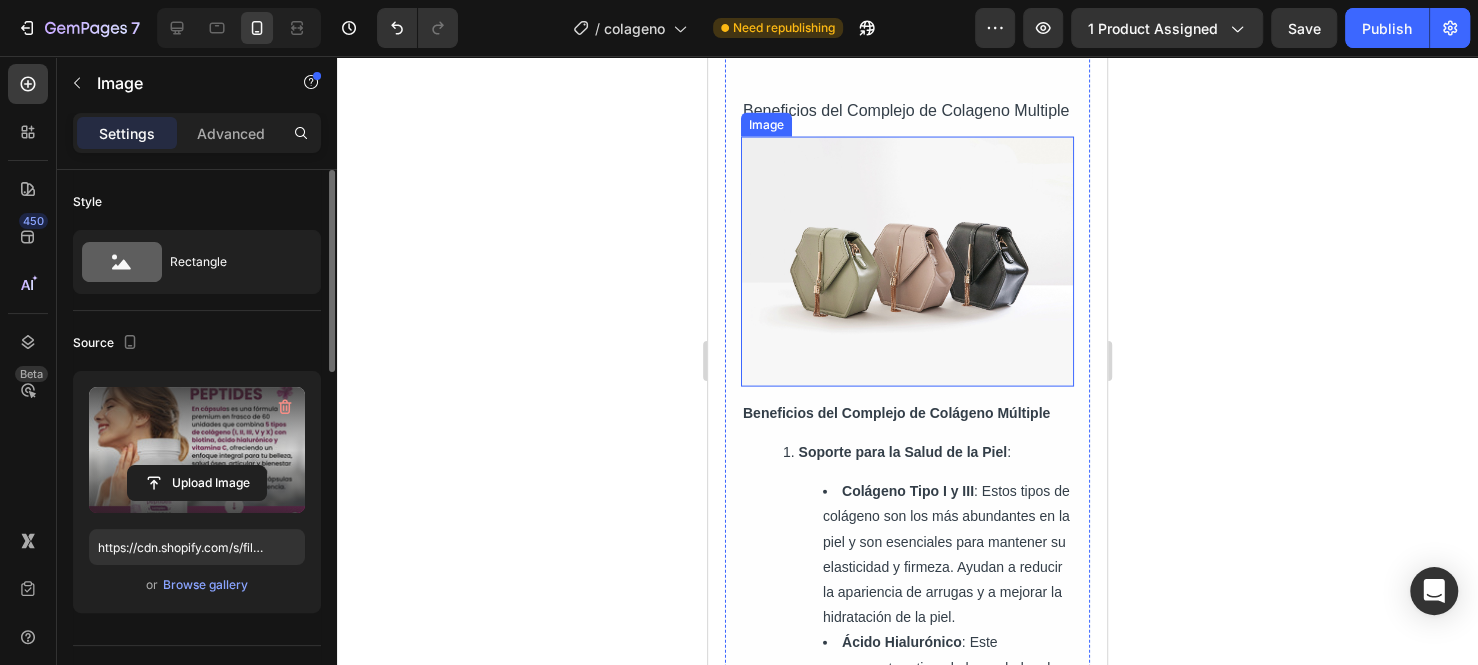 click at bounding box center [907, 262] 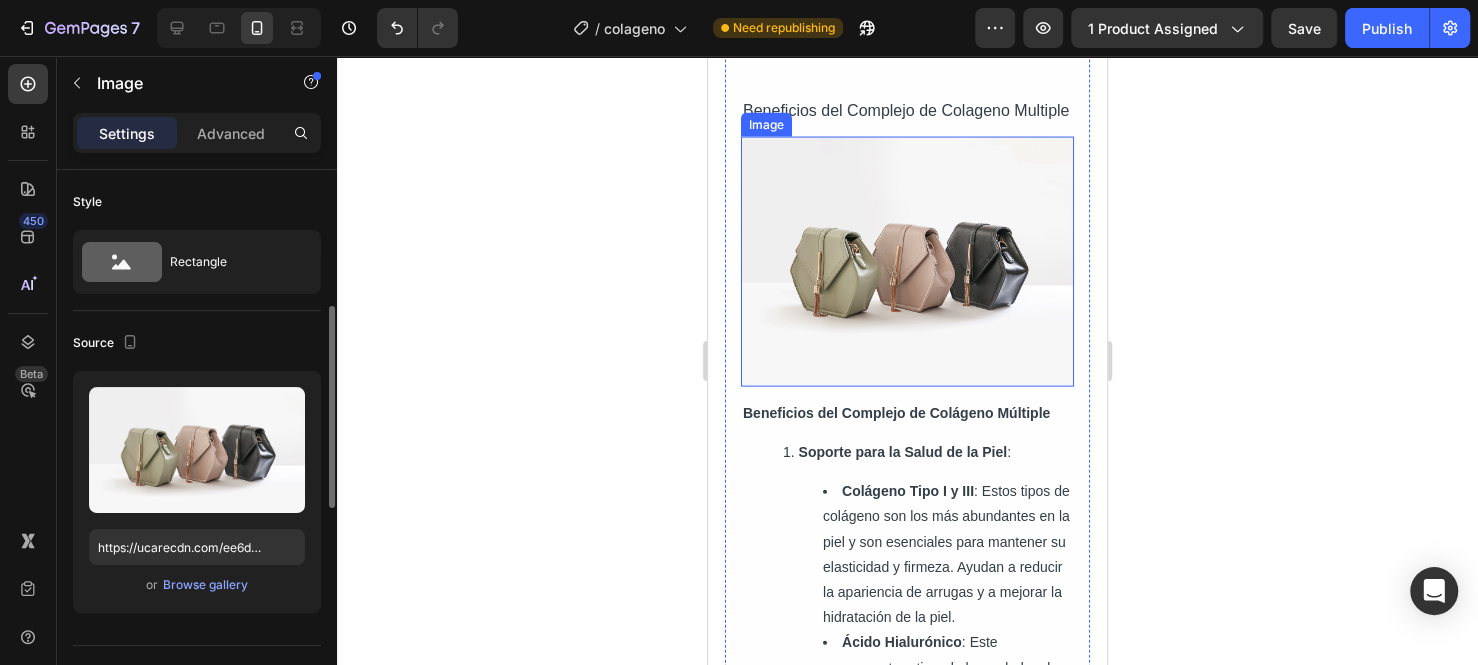 scroll, scrollTop: 100, scrollLeft: 0, axis: vertical 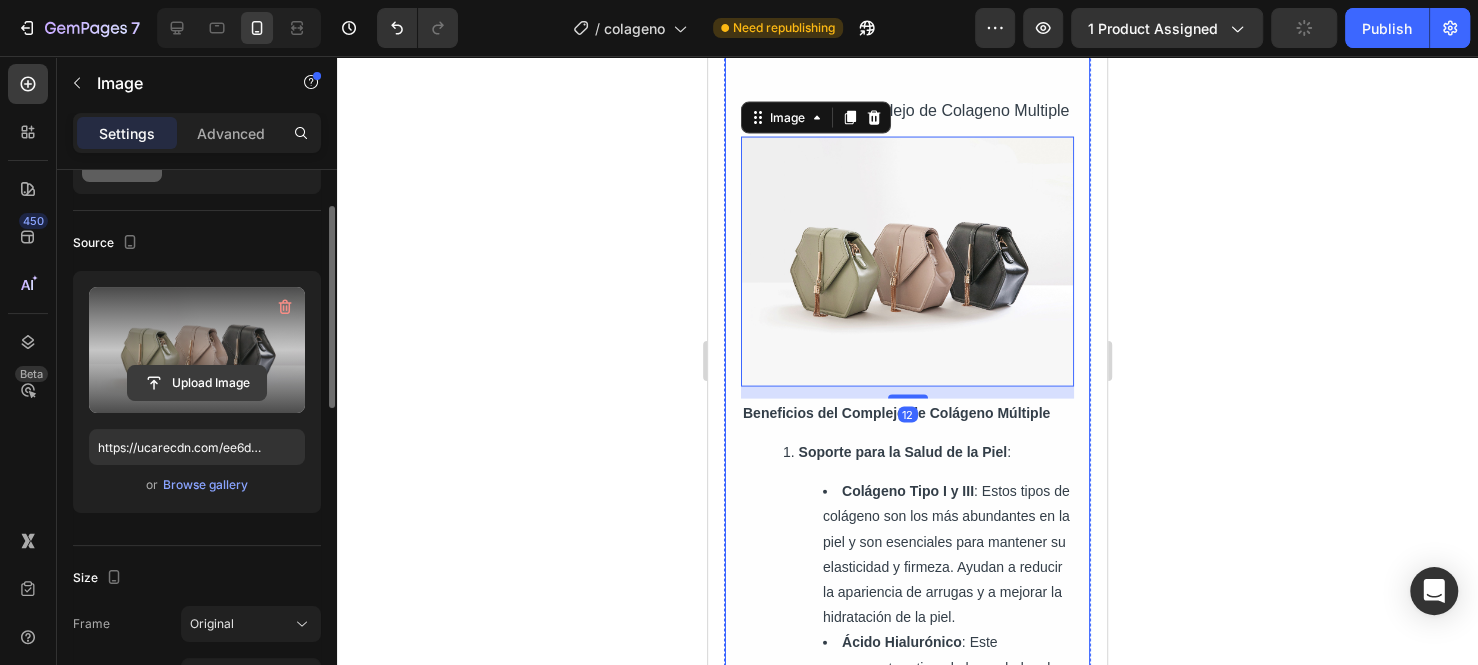 click 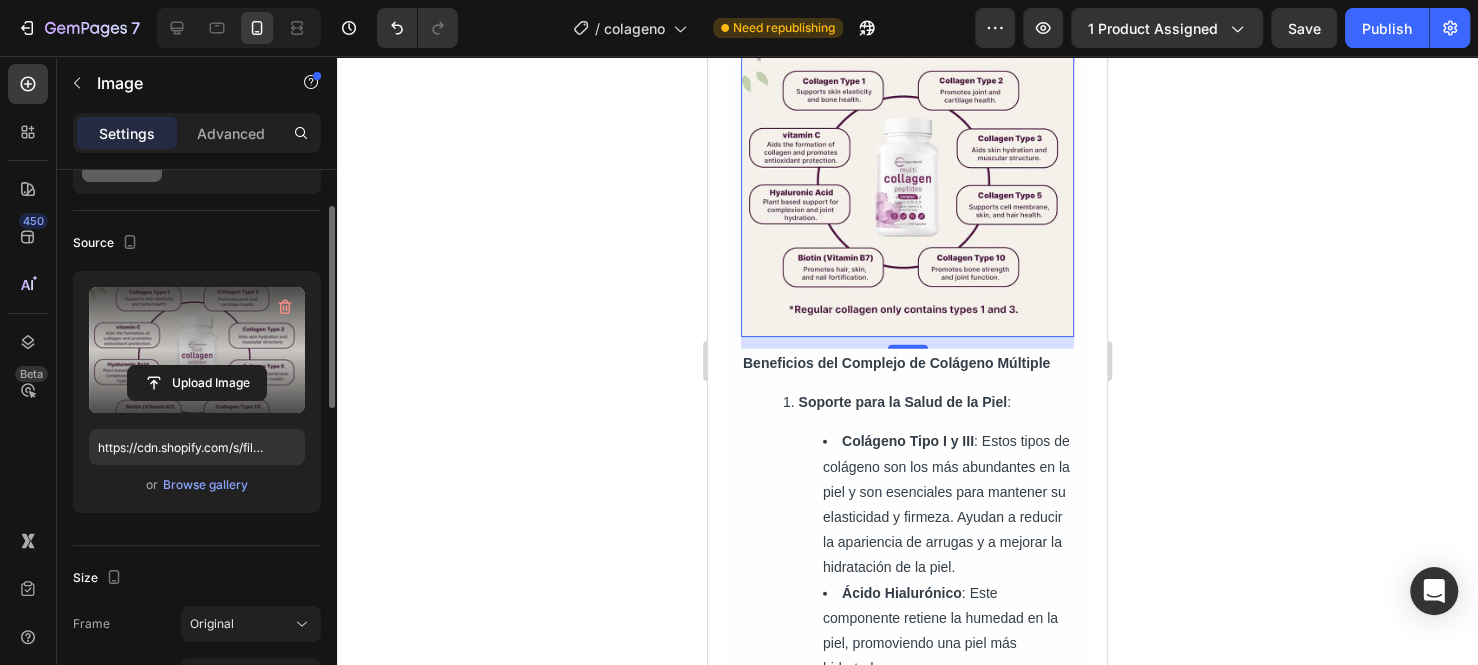 scroll, scrollTop: 2700, scrollLeft: 0, axis: vertical 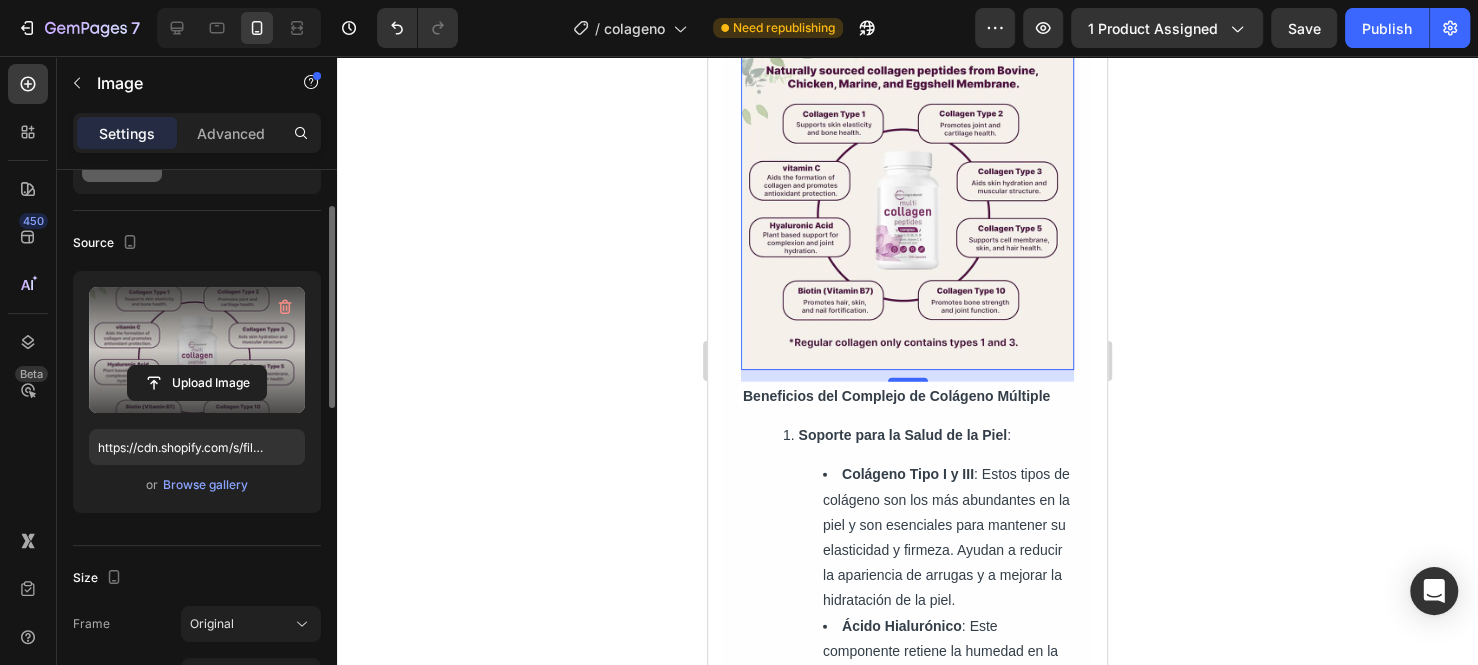 click at bounding box center (907, 203) 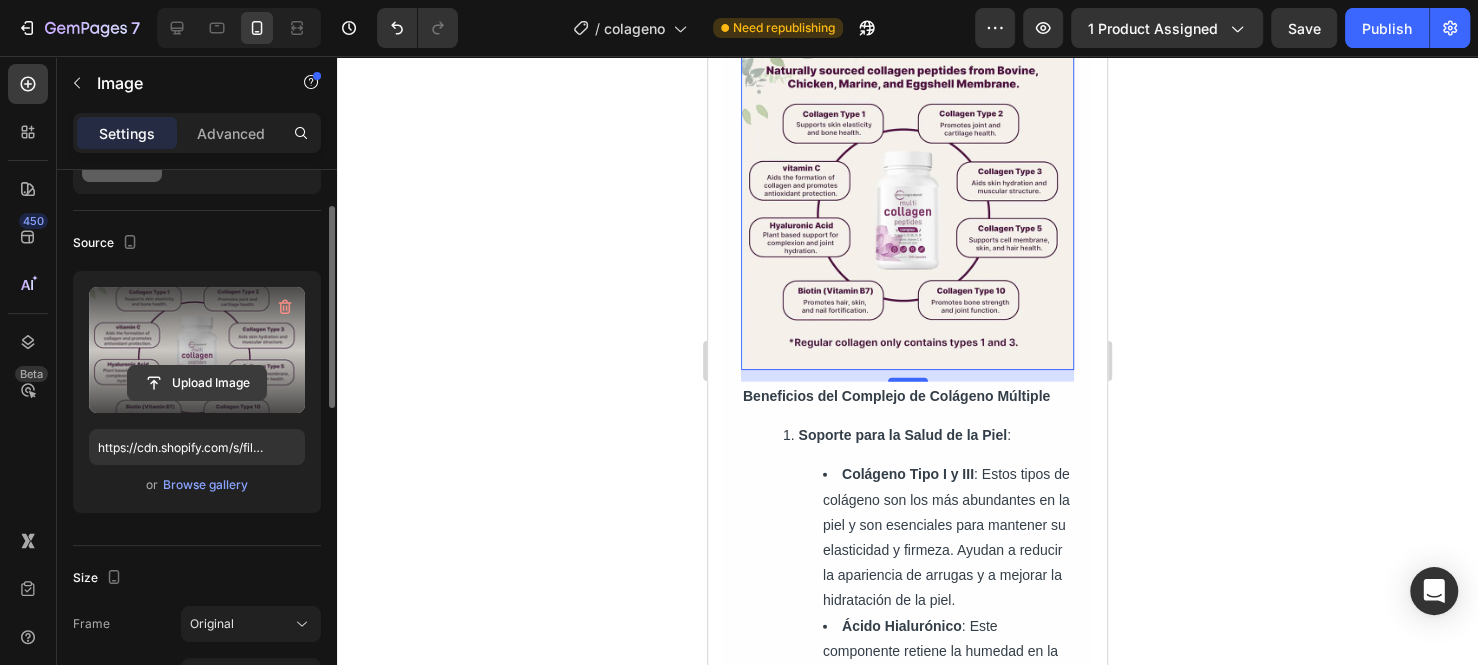 click 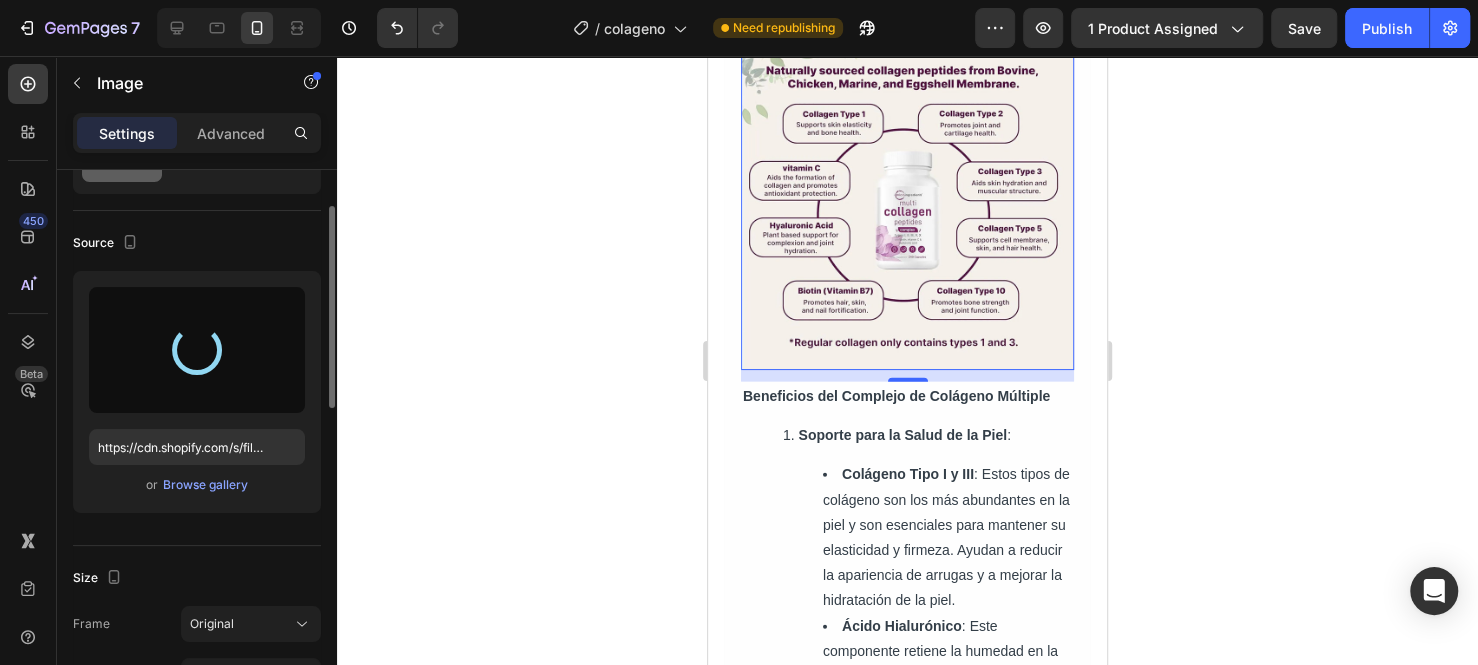 type on "https://cdn.shopify.com/s/files/1/0911/1856/7709/files/gempages_541143424150012997-a819ab62-380c-42e7-9fe8-55003eec1acf.gif" 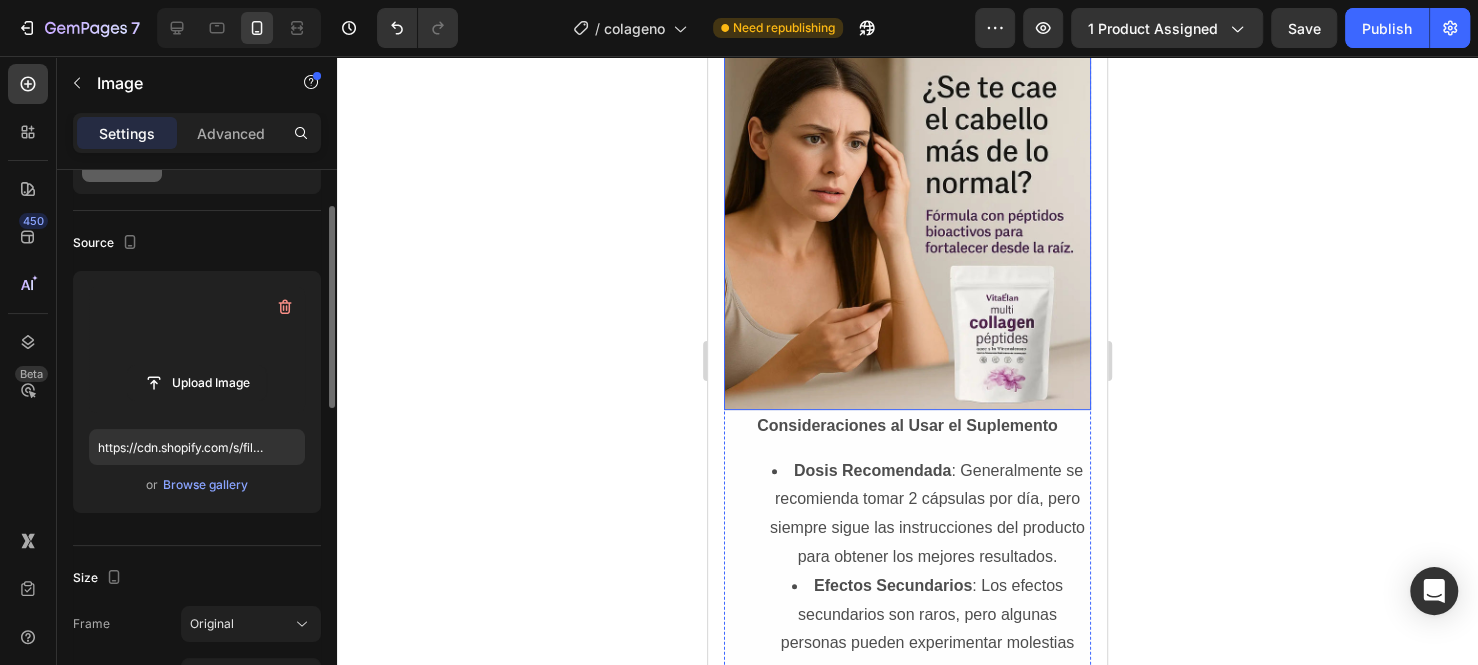 scroll, scrollTop: 5000, scrollLeft: 0, axis: vertical 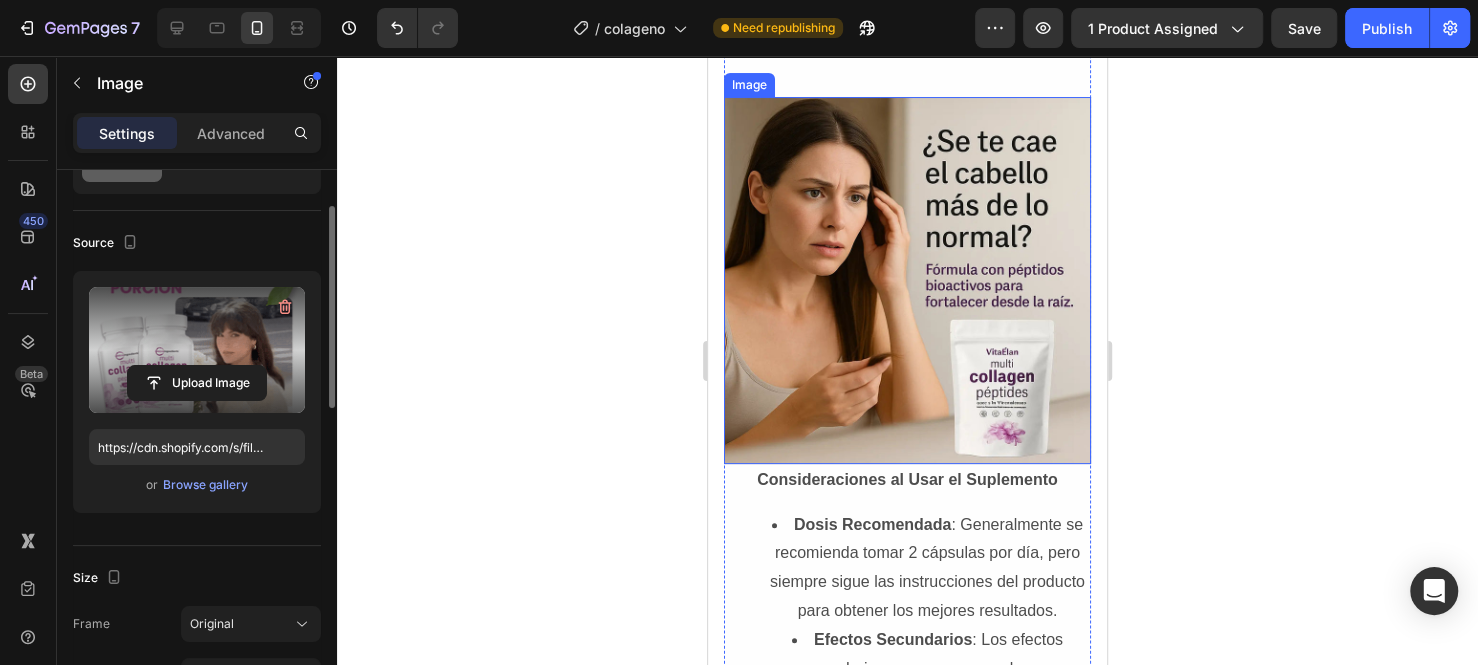 click at bounding box center [907, 280] 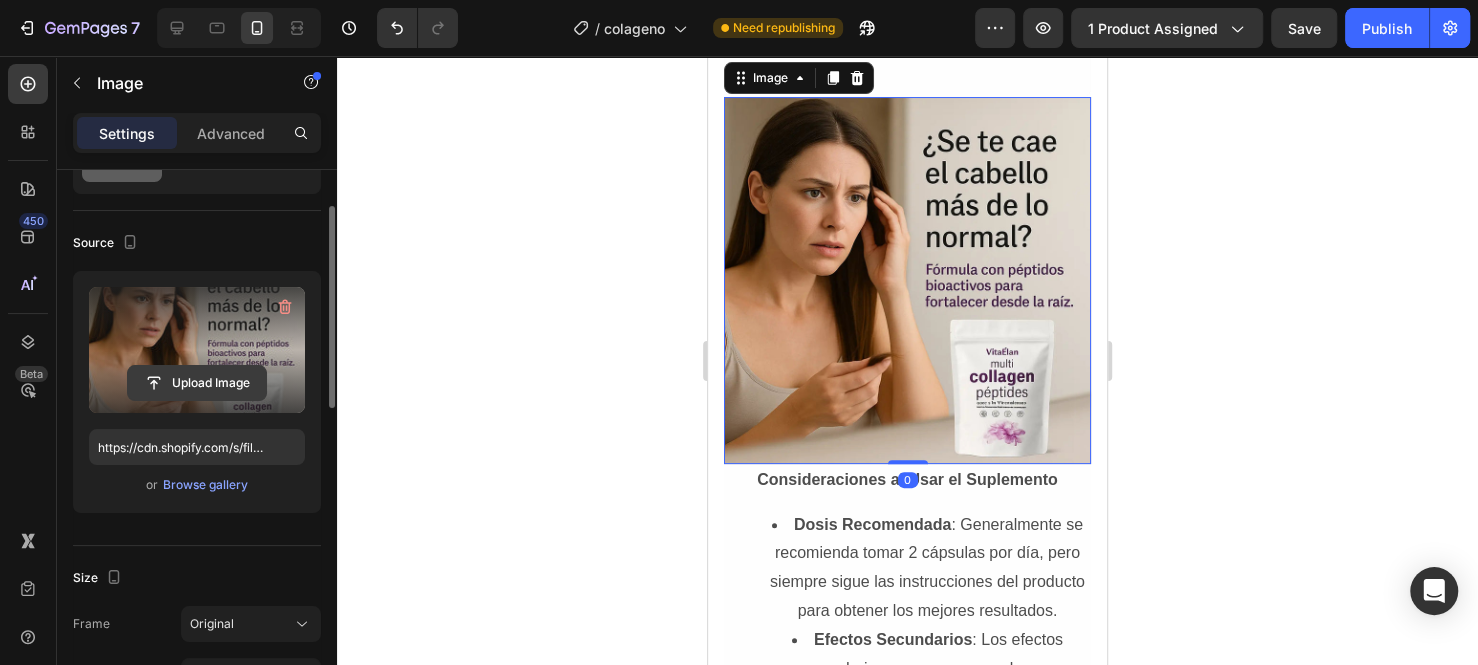 click 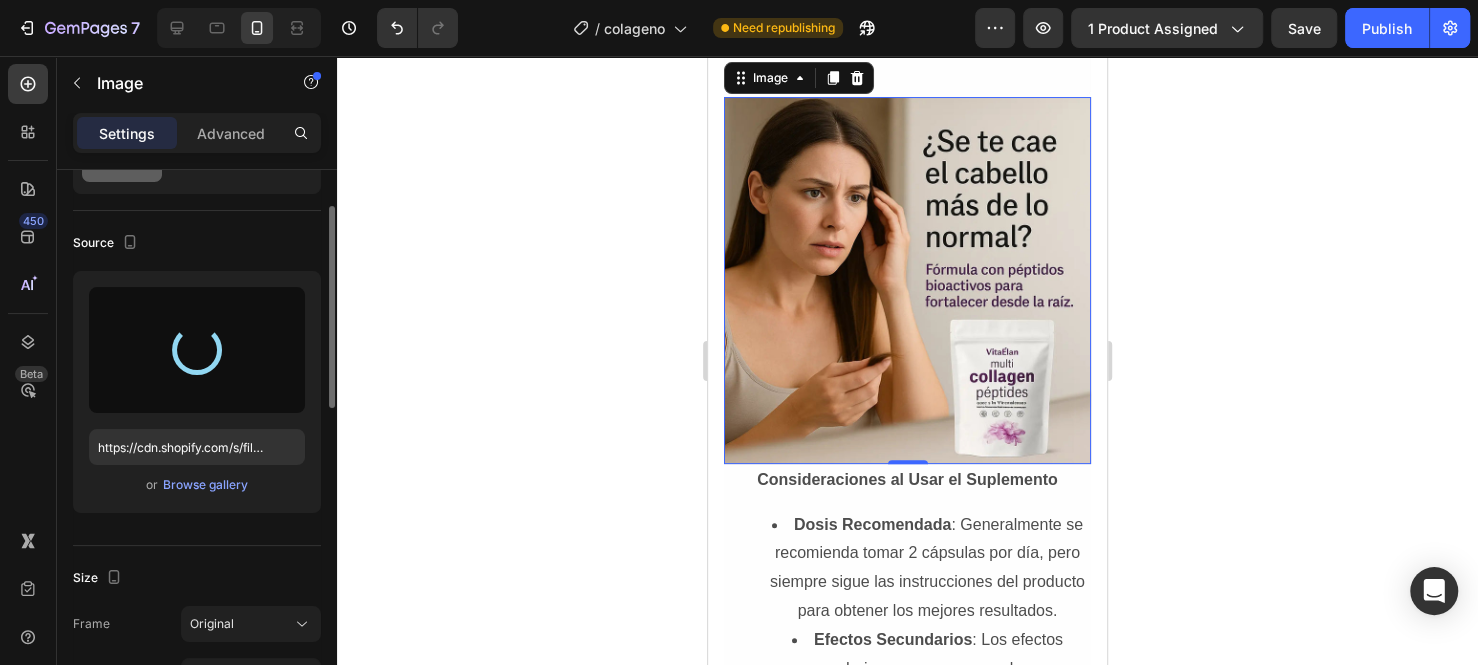 type on "https://cdn.shopify.com/s/files/1/0911/1856/7709/files/gempages_541143424150012997-00212c46-1c55-4739-b3e8-910c8b7d24d0.jpg" 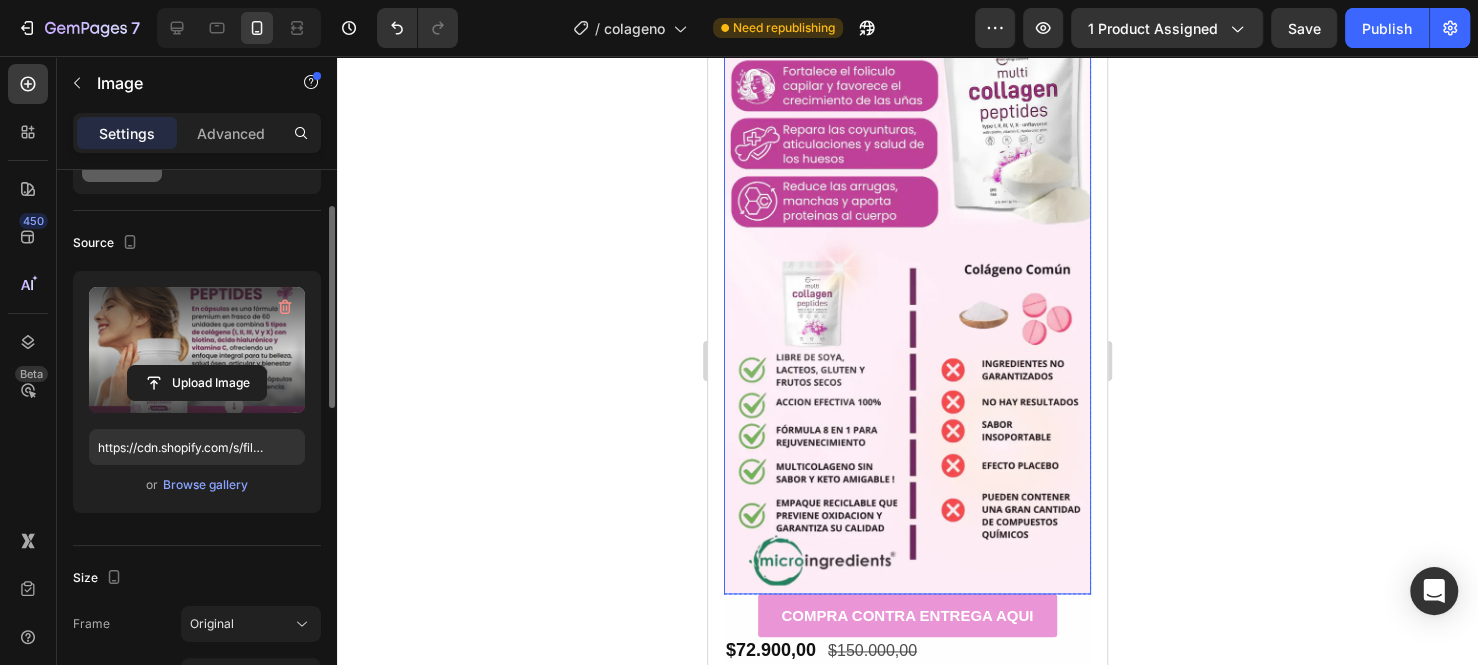 scroll, scrollTop: 6400, scrollLeft: 0, axis: vertical 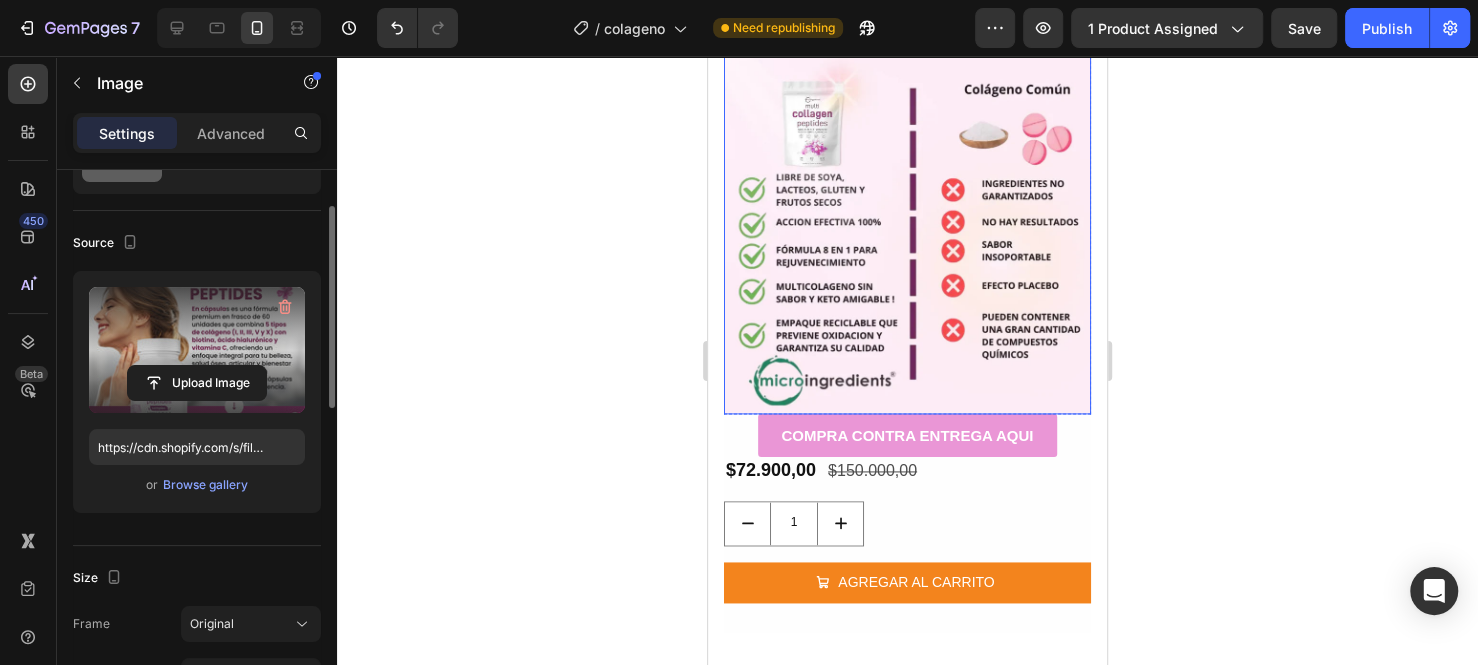 click at bounding box center (907, 88) 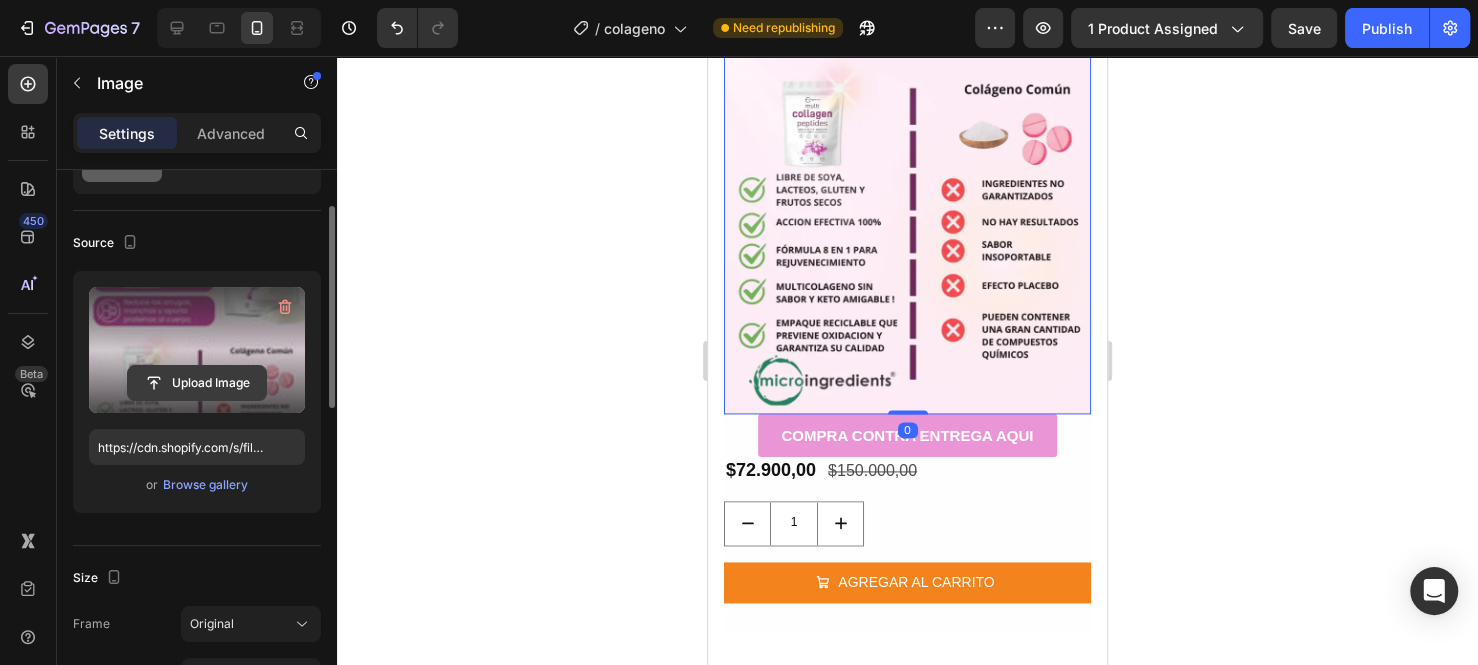 click 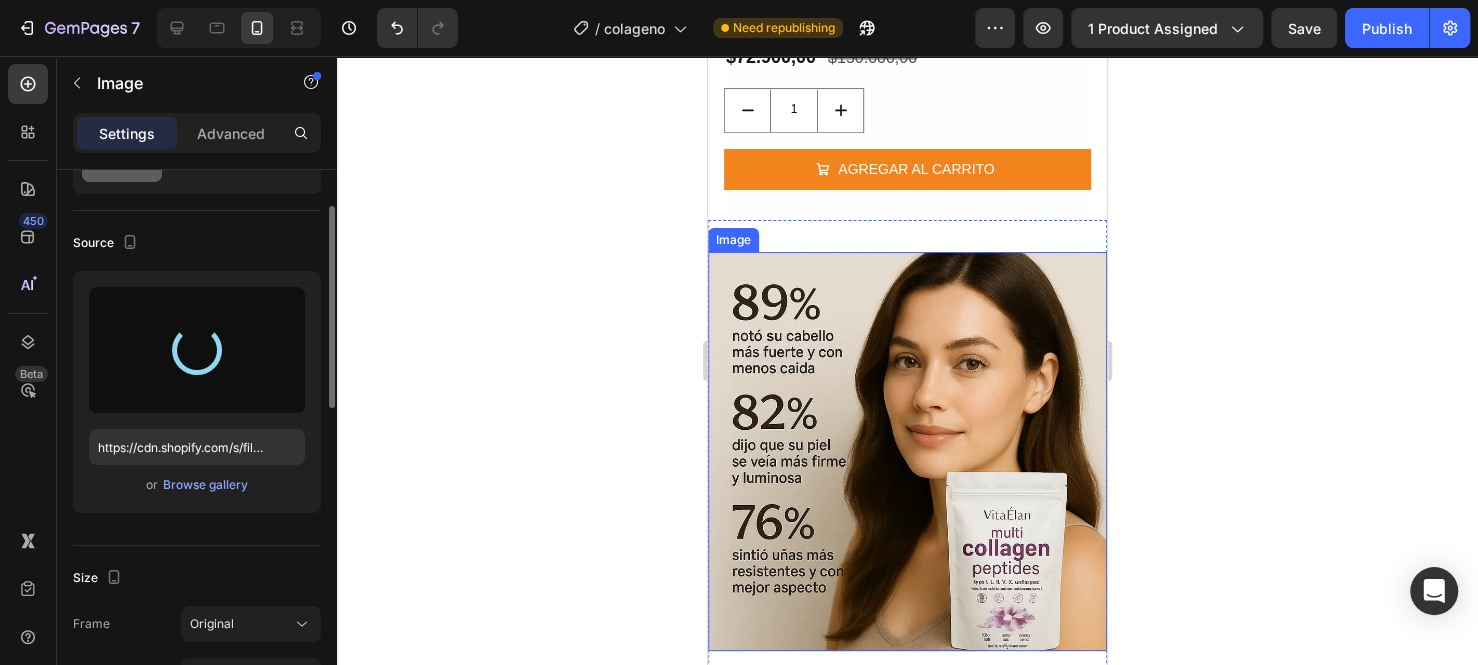 scroll, scrollTop: 6700, scrollLeft: 0, axis: vertical 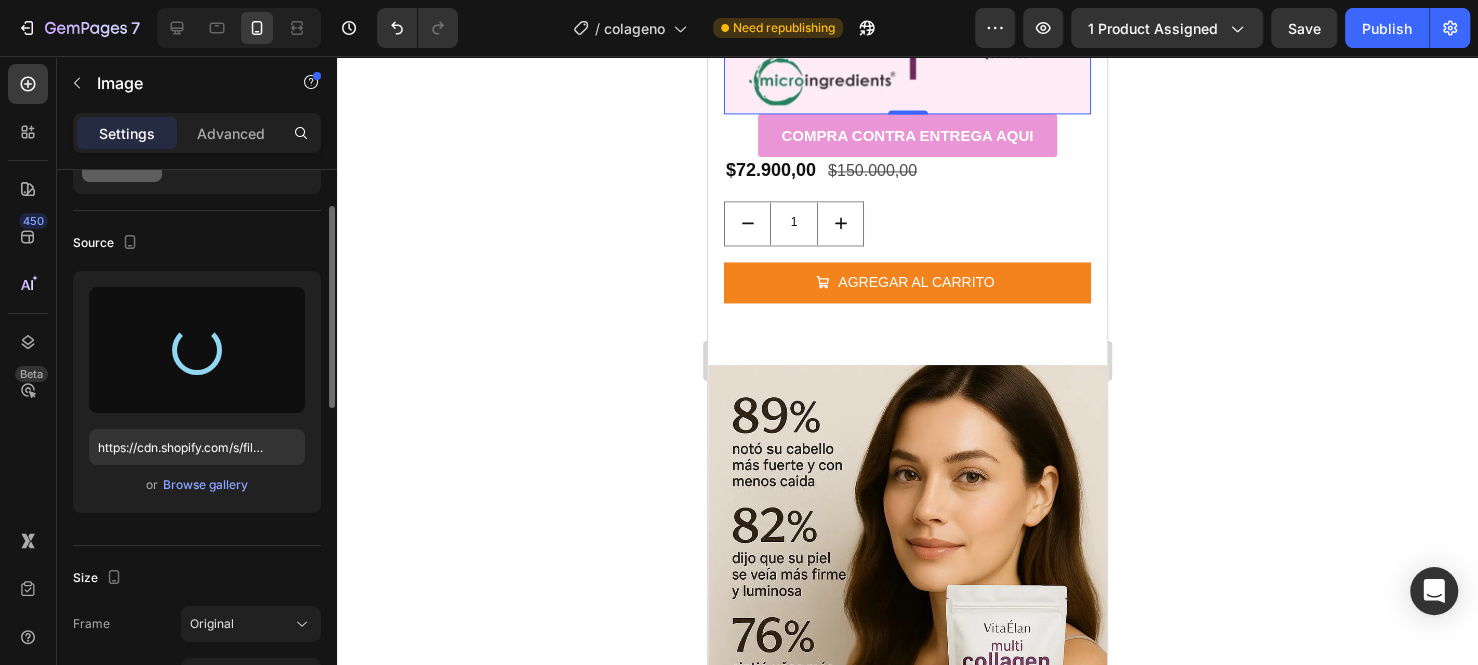 type on "https://cdn.shopify.com/s/files/1/0911/1856/7709/files/gempages_541143424150012997-df5c9443-49ec-4070-b5fb-ee8b9ebde60f.jpg" 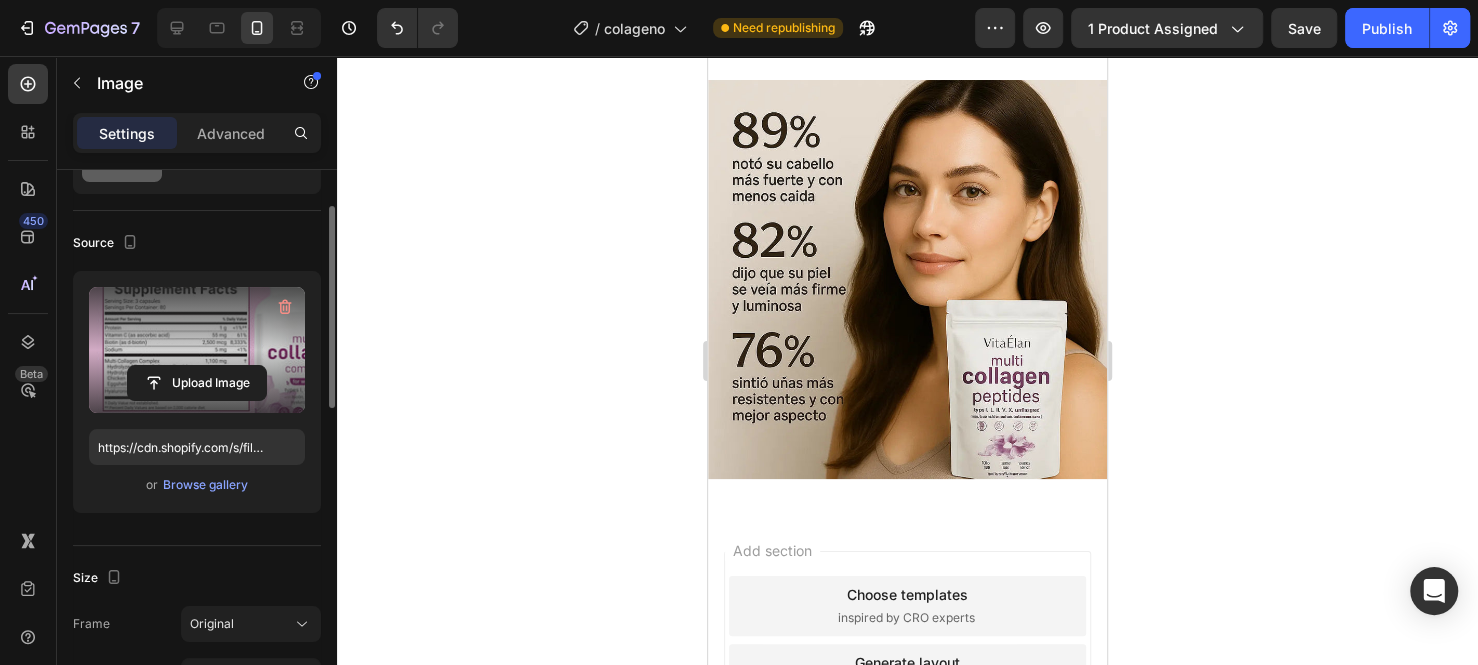 click 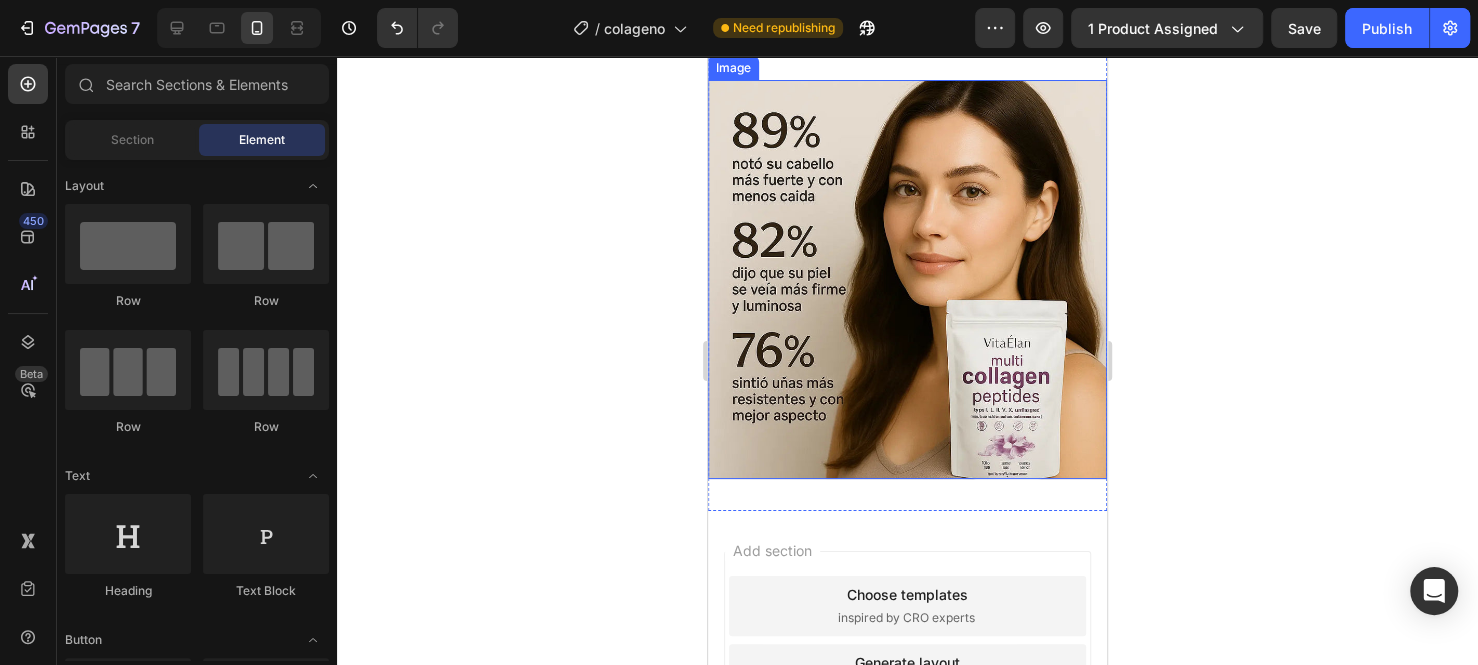 click at bounding box center [907, 279] 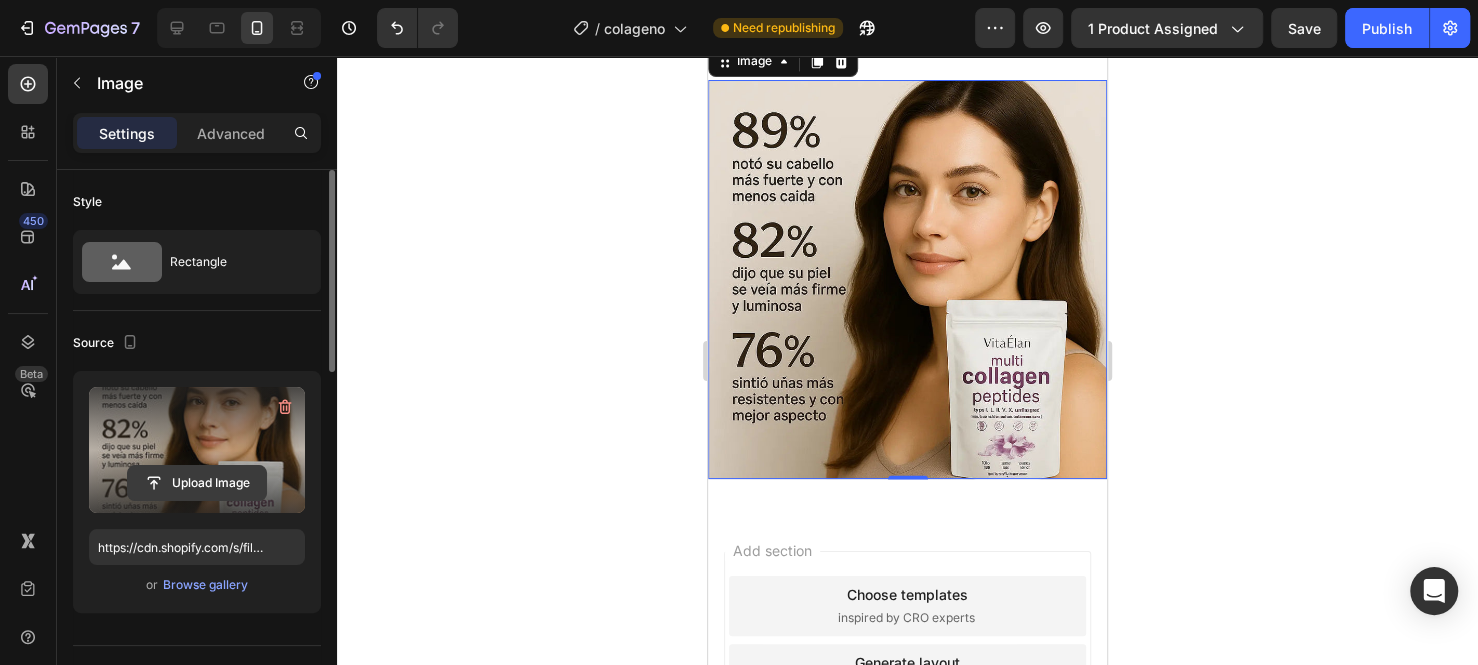 click 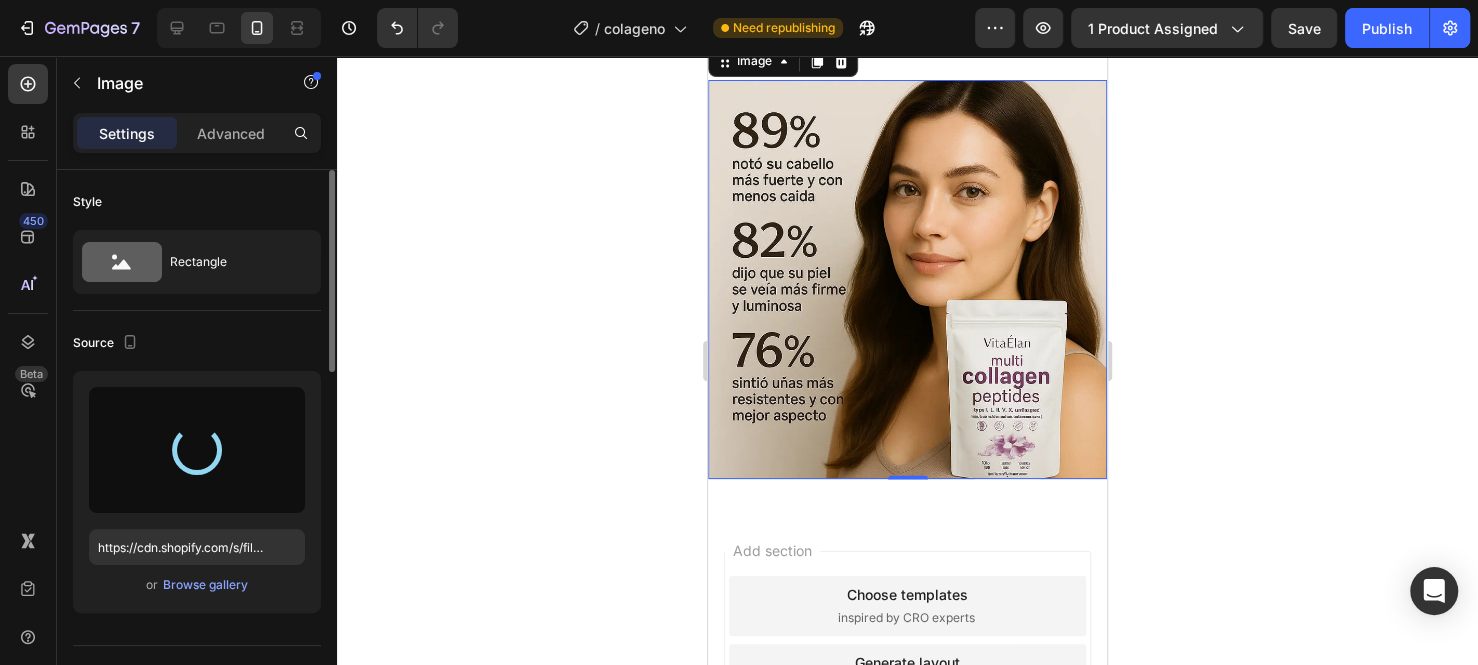 type on "https://cdn.shopify.com/s/files/1/0911/1856/7709/files/gempages_541143424150012997-df5c9443-49ec-4070-b5fb-ee8b9ebde60f.jpg" 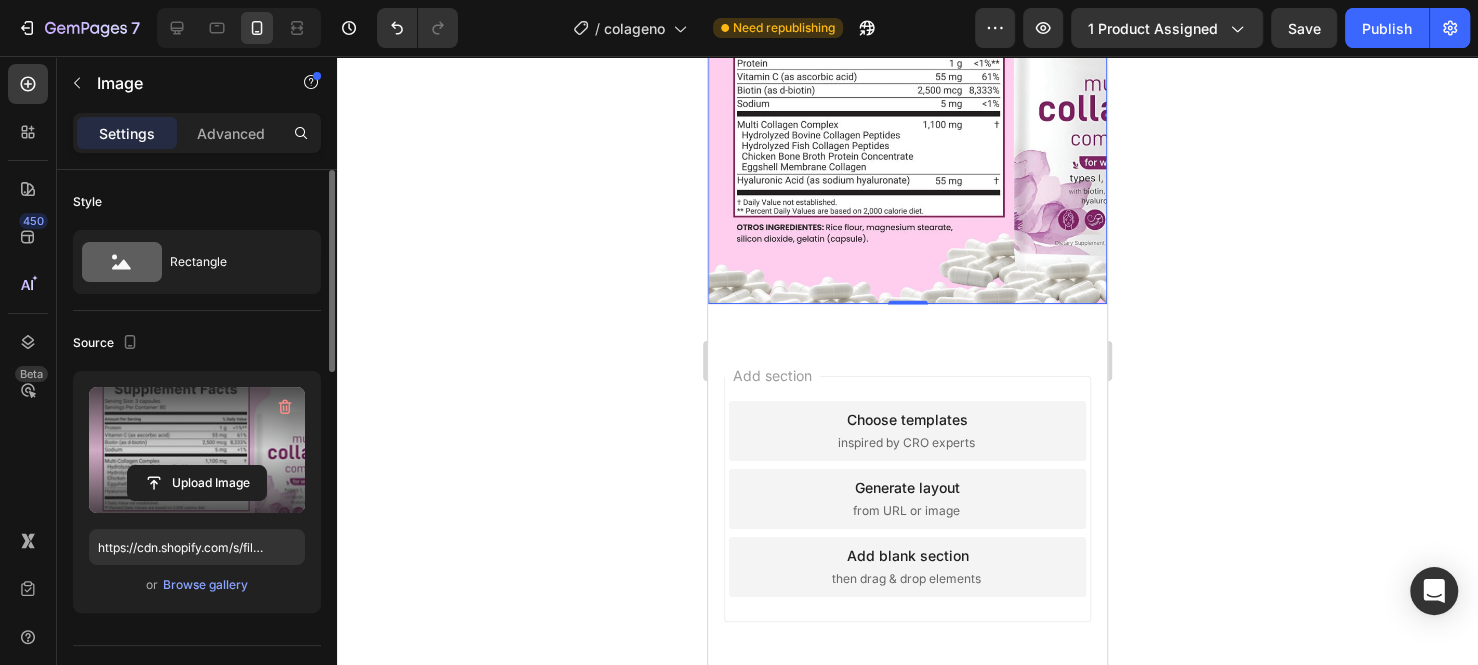scroll, scrollTop: 7081, scrollLeft: 0, axis: vertical 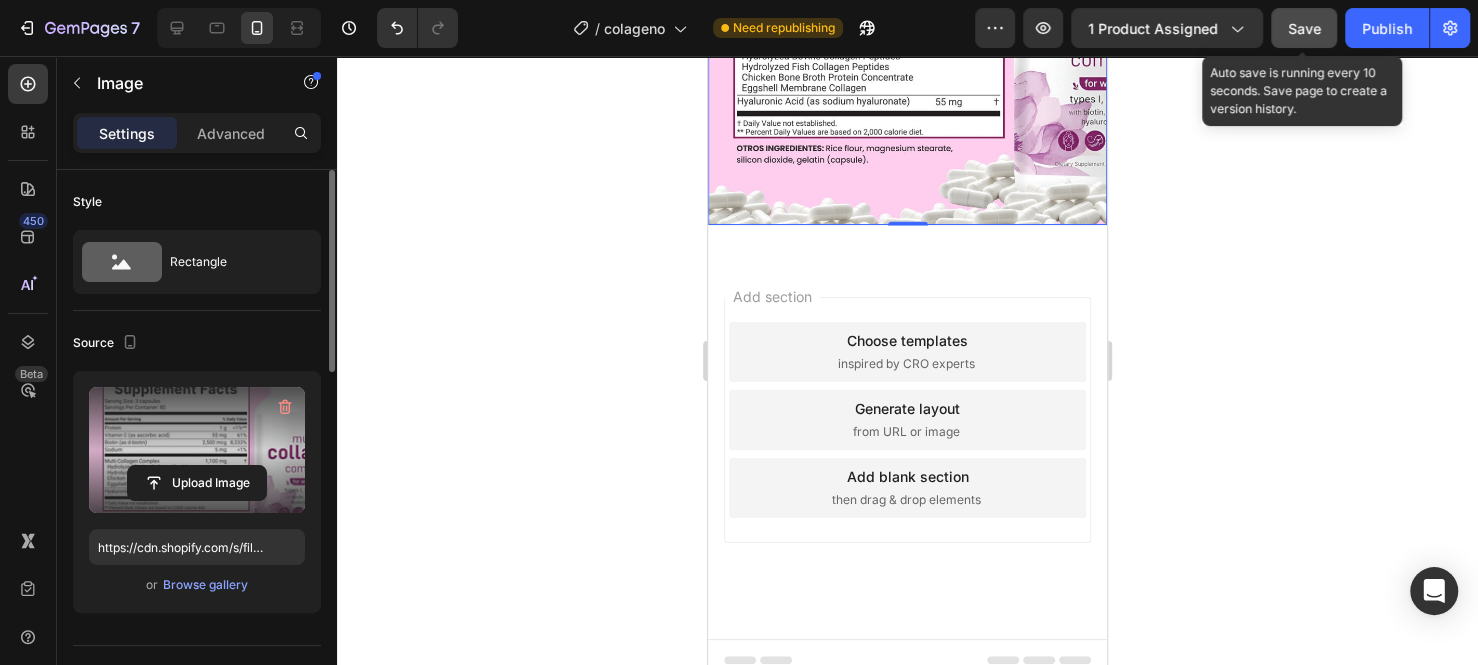 click on "Save" at bounding box center (1304, 28) 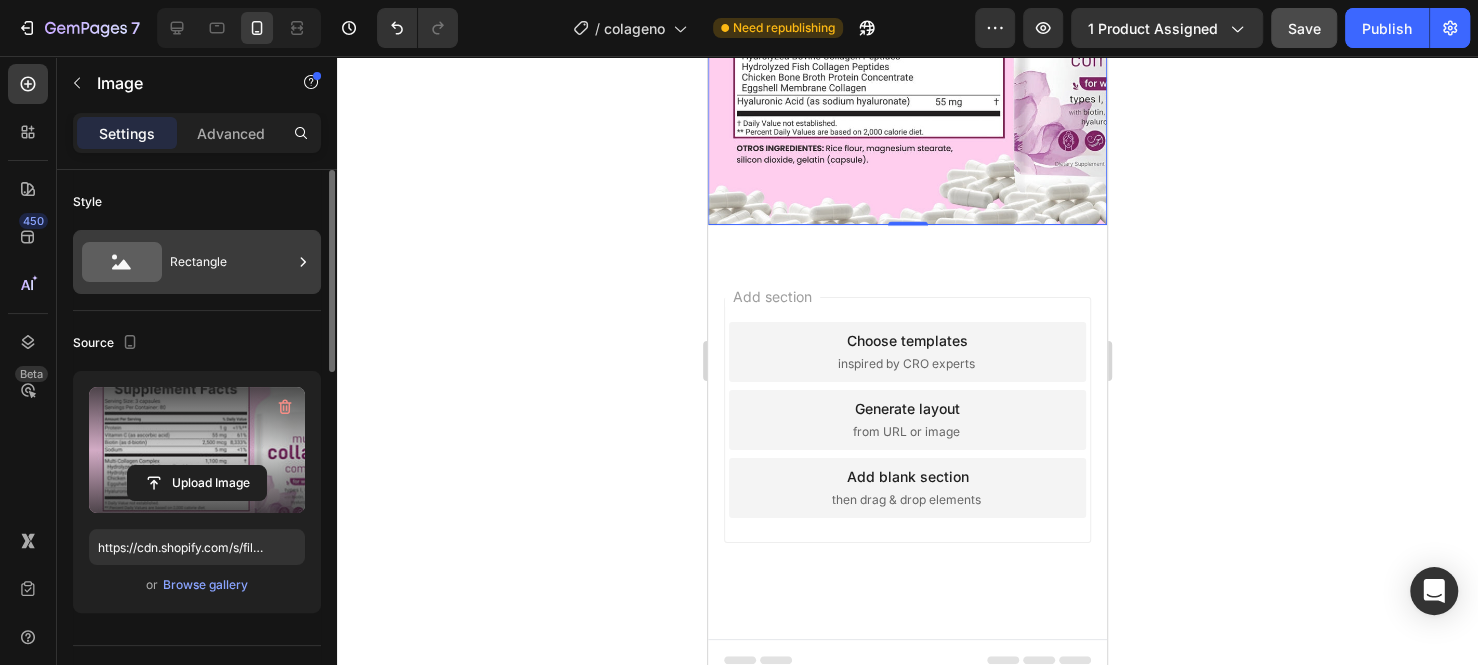 click 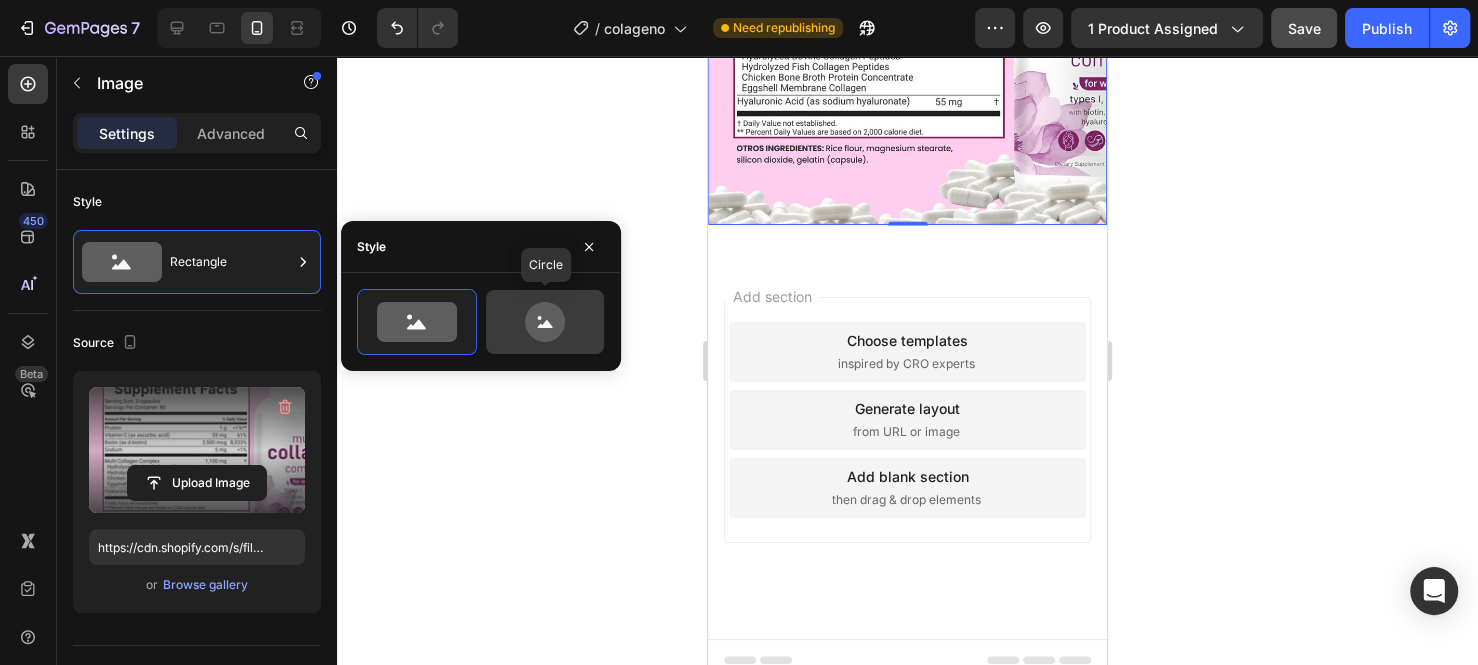 click 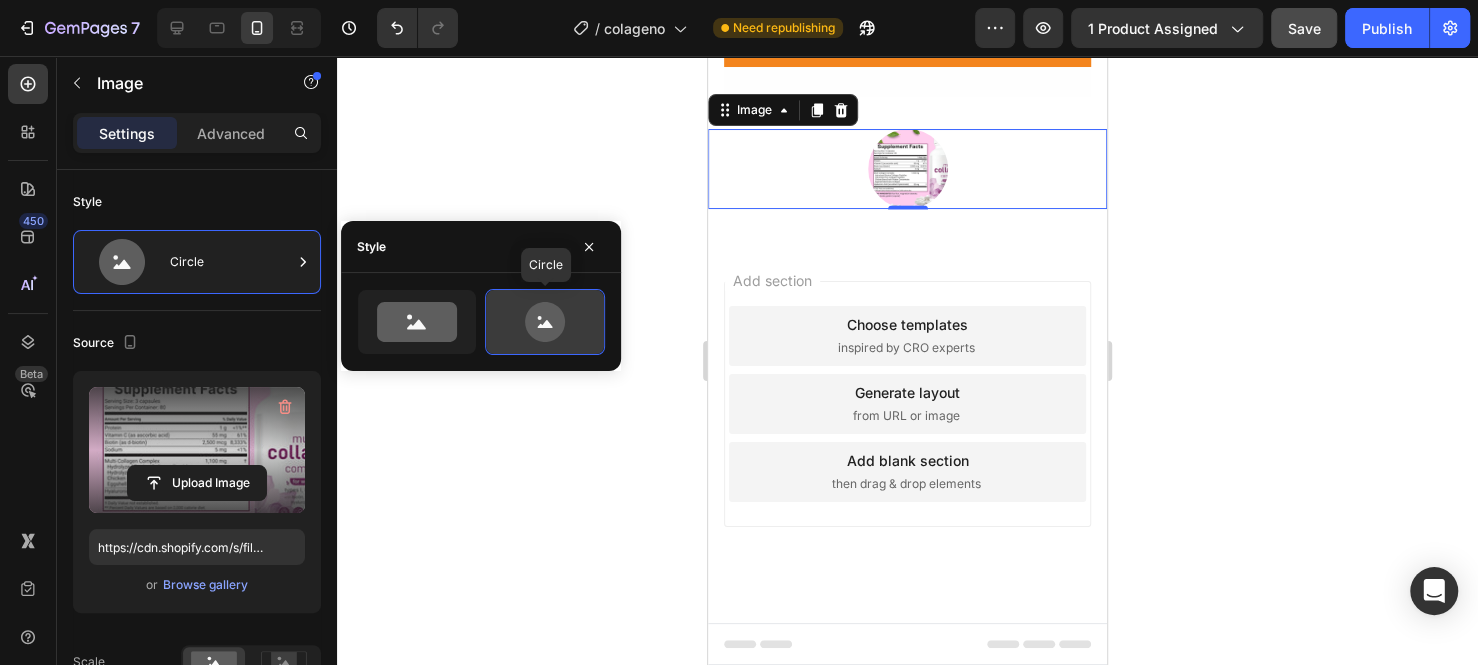 scroll, scrollTop: 5755, scrollLeft: 0, axis: vertical 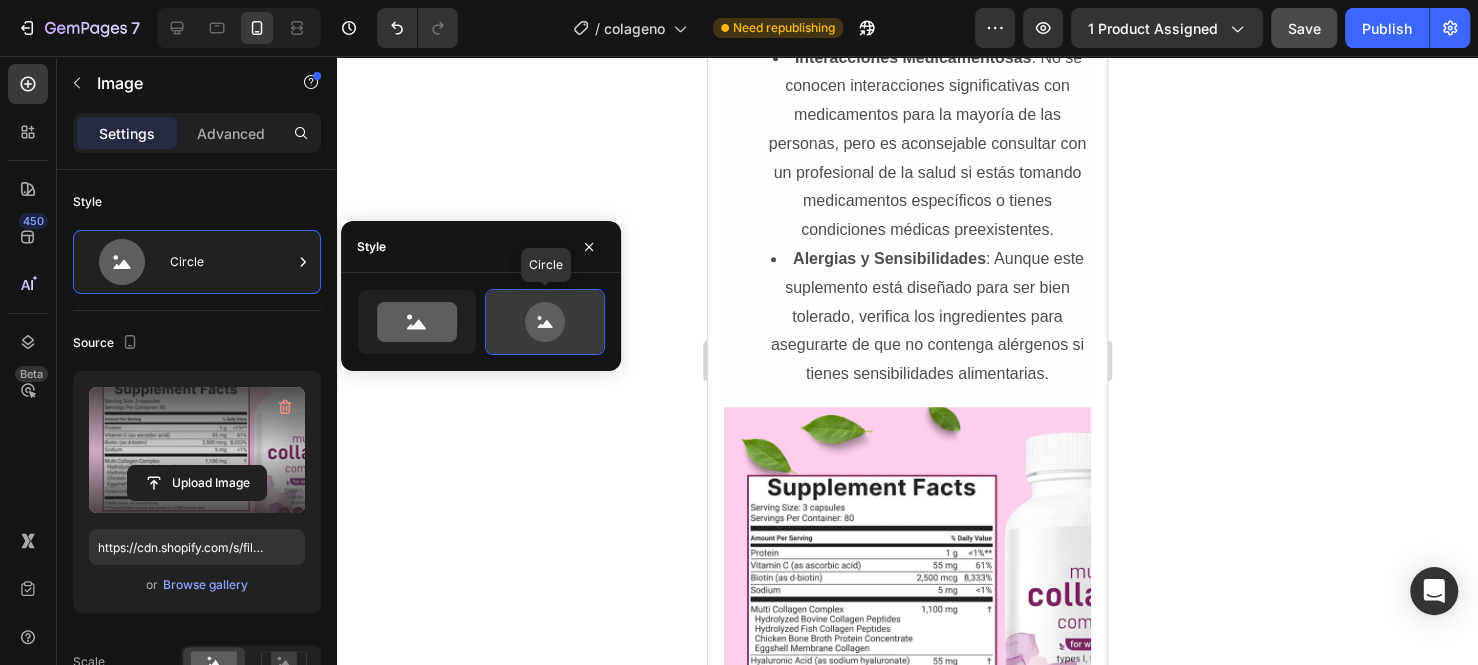 click 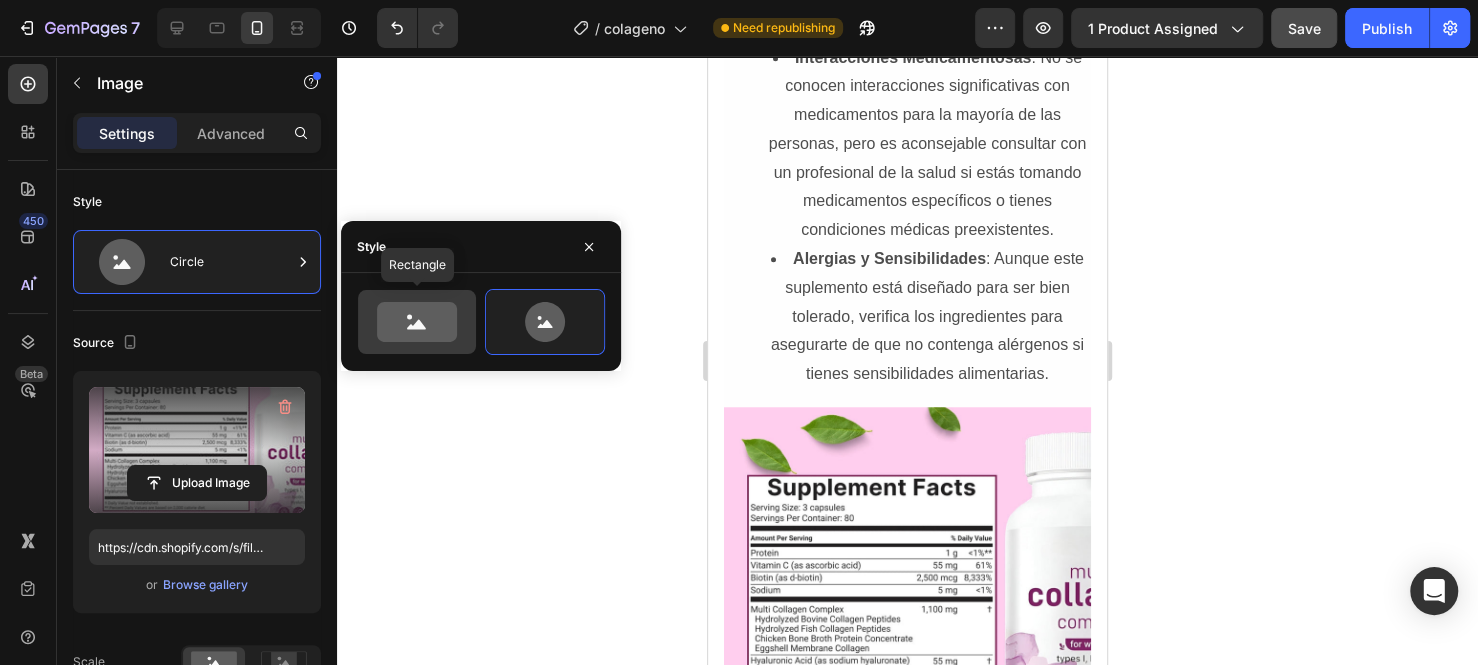 click 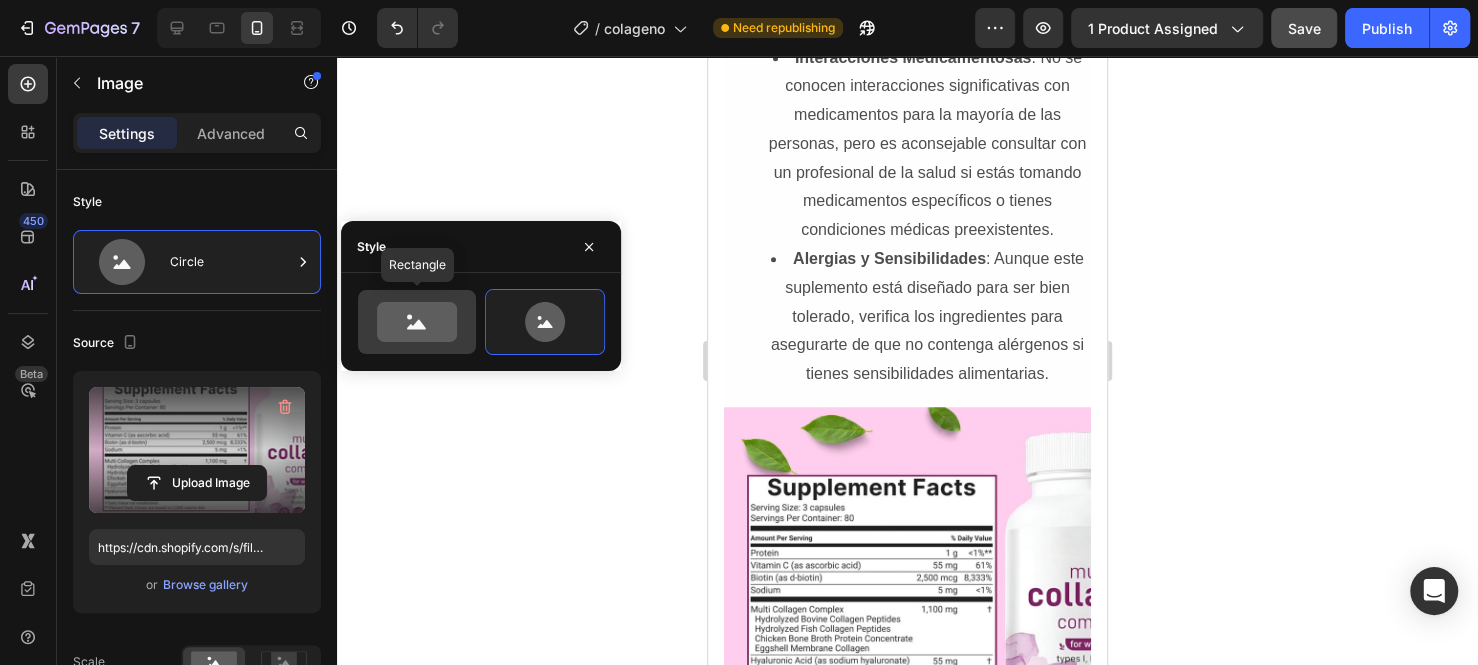 type on "100" 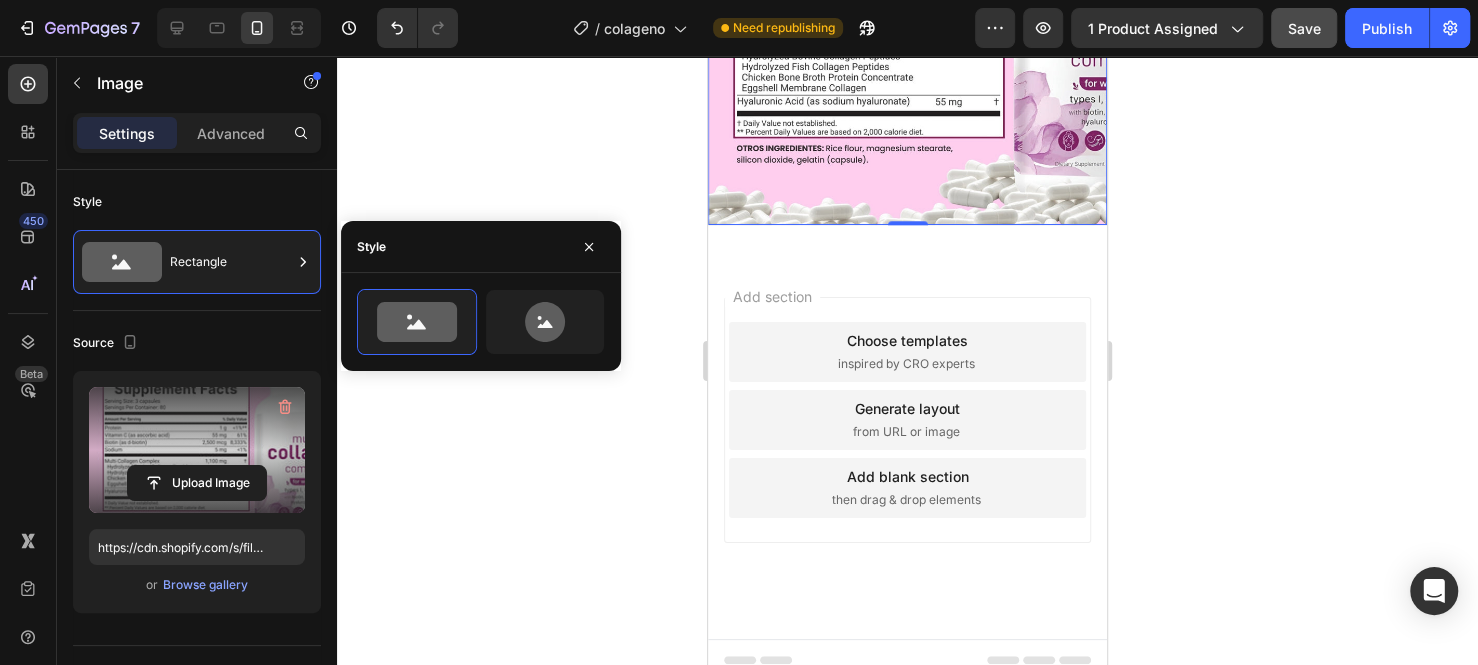 click 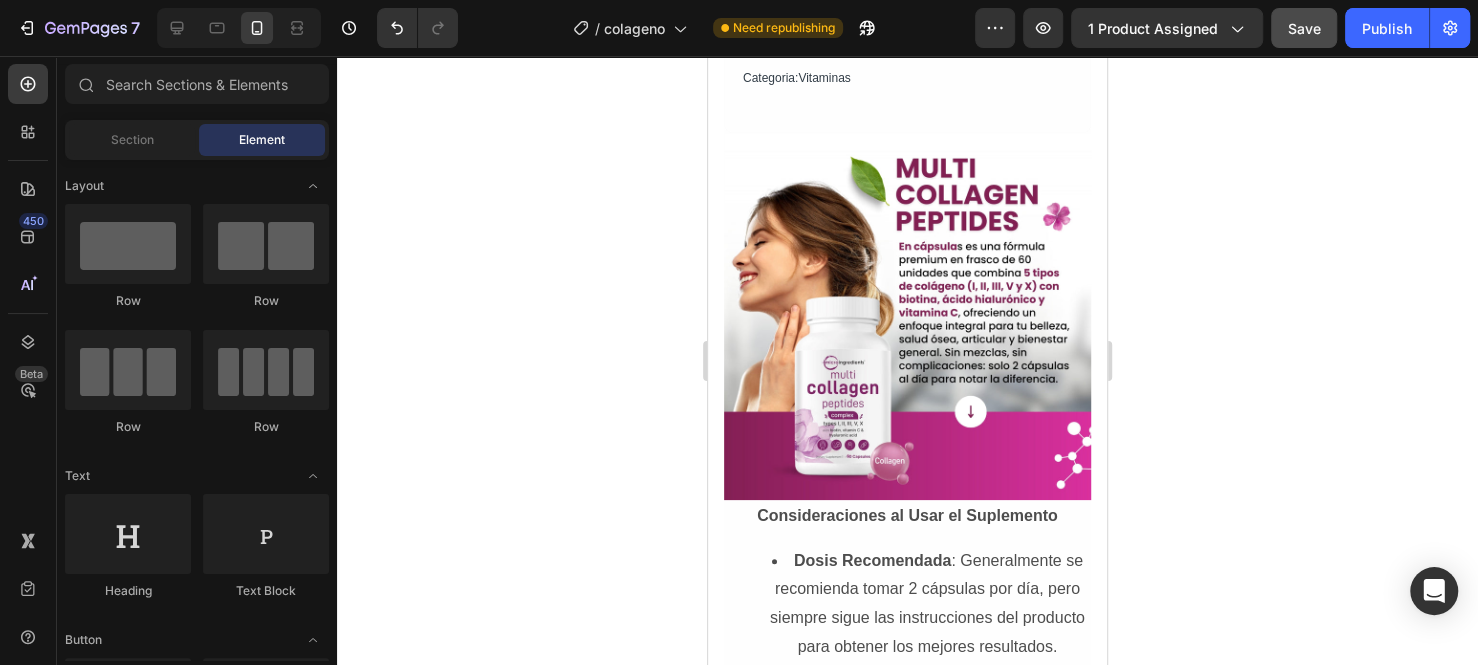 scroll, scrollTop: 4963, scrollLeft: 0, axis: vertical 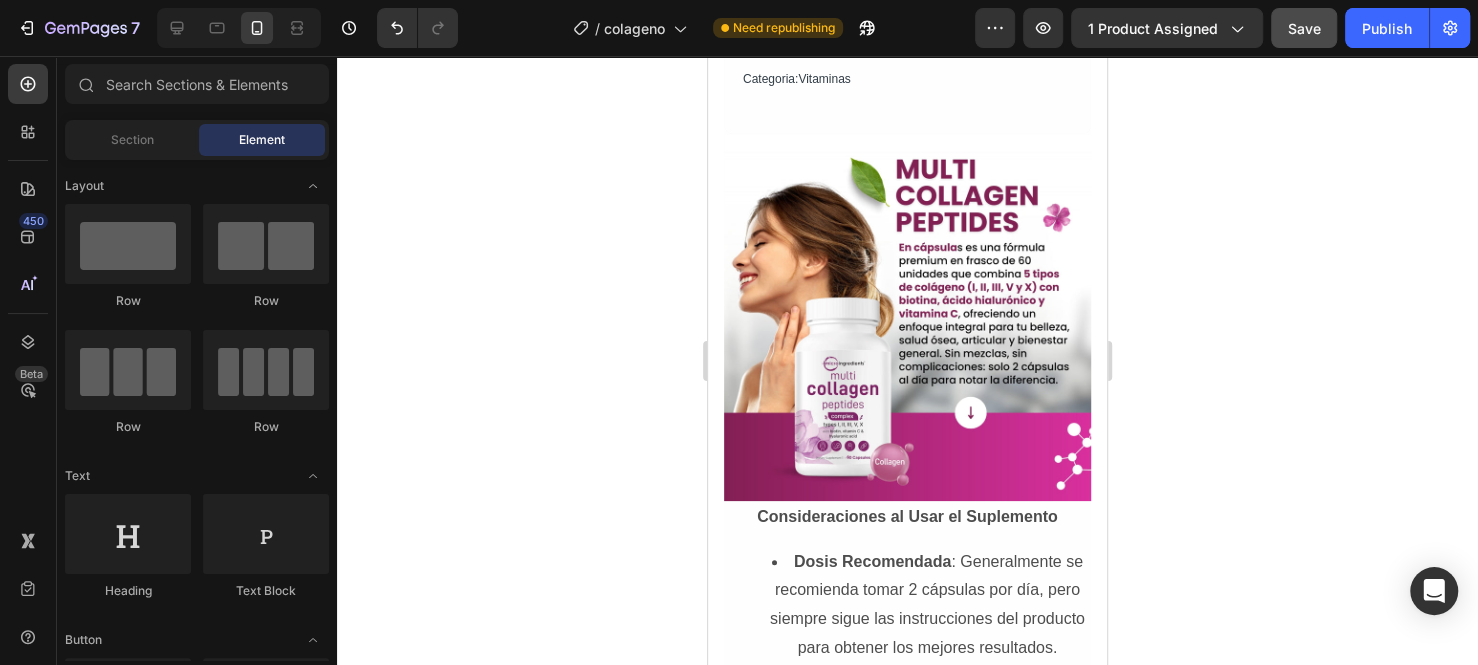 click on "Drop element here Product Images Vitaminas Text Block MULTI COLAGENO PEPTIDES Product Title Icon Anadir a Favoritos Text Block Advanced list $72.900,00 Product Price Product Price COMPRA CONTRA ENTREGA AQUI Button Icon Row Row Row Descripcion Text Block Image
Drop element here nente para apoyar la salud de la piel, el c presento una descripcion detallada de sus beneficios y caracteristicas: Text Block Beneficios del Complejo de Colageno Multiple Text Block Image Beneficios del Complejo de Colágeno Múltiple Soporte para la Salud de la Piel : Colágeno Tipo I y III : Estos tipos de colágeno son los más abundantes en la piel y son esenciales para mantener su elasticidad y firmeza. Ayudan a reducir la apariencia de arrugas y a mejorar la hidratación de la piel. Ácido Hialurónico : Este componente retiene la humedad en la piel, promoviendo una piel más hidratada y suave. Fortalecimiento del Cabello y las Uñas : Biotina Colágeno Tipo I : Colágeno Tipo II y X :" at bounding box center (907, -995) 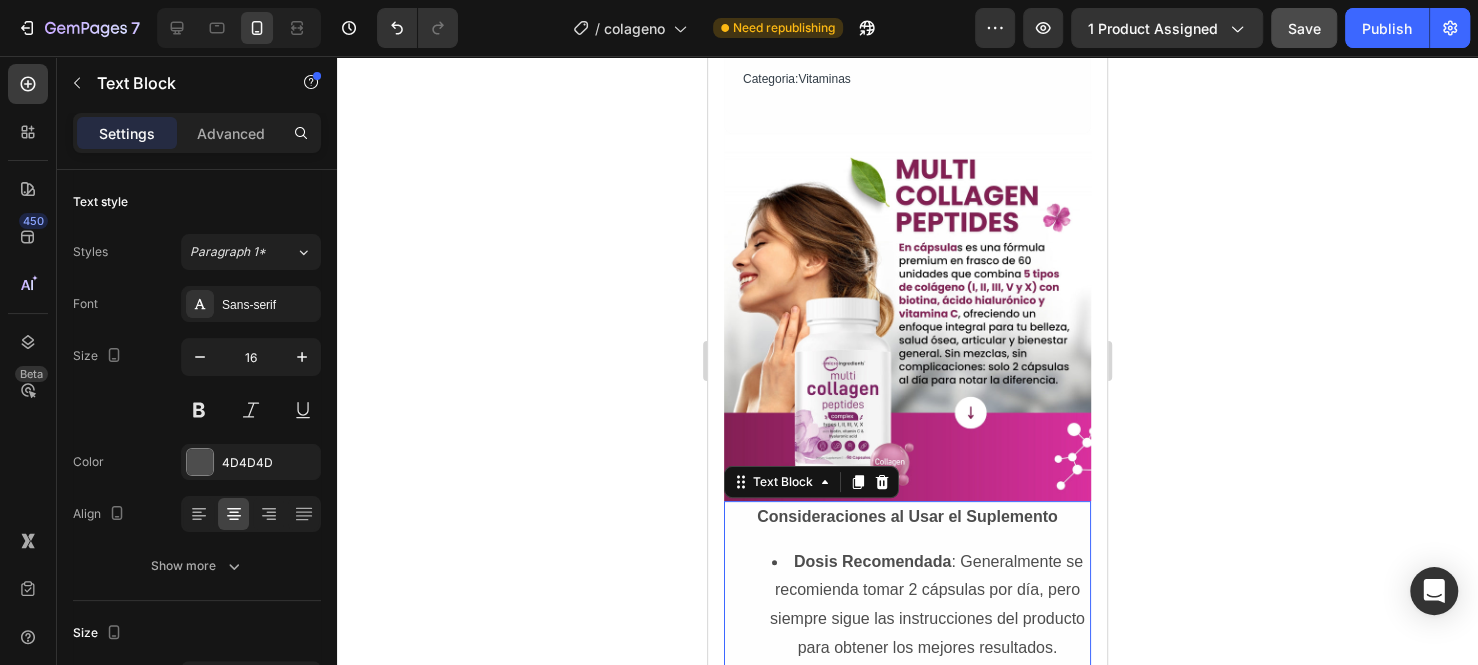 click on "Dosis Recomendada : Generalmente se recomienda tomar 2 cápsulas por día, pero siempre sigue las instrucciones del producto para obtener los mejores resultados. Efectos Secundarios : Los efectos secundarios son raros, pero algunas personas pueden experimentar molestias gastrointestinales. Si experimentas efectos adversos, reduce la dosis o consulta a un profesional de la salud. Interacciones Medicamentosas : No se conocen interacciones significativas con medicamentos para la mayoría de las personas, pero es aconsejable consultar con un profesional de la salud si estás tomando medicamentos específicos o tienes condiciones médicas preexistentes. Alergias y Sensibilidades : Aunque este suplemento está diseñado para ser bien tolerado, verifica los ingredientes para asegurarte de que no contenga alérgenos si tienes sensibilidades alimentarias." at bounding box center [907, 865] 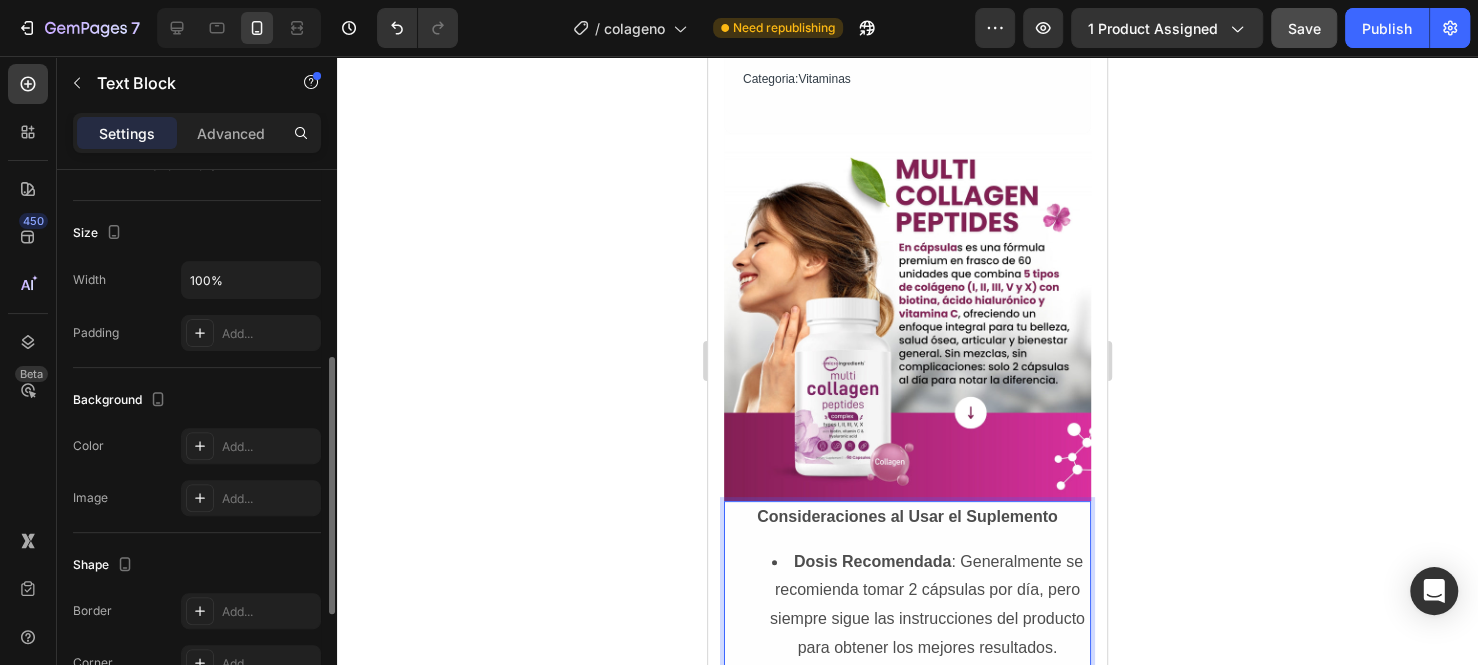scroll, scrollTop: 500, scrollLeft: 0, axis: vertical 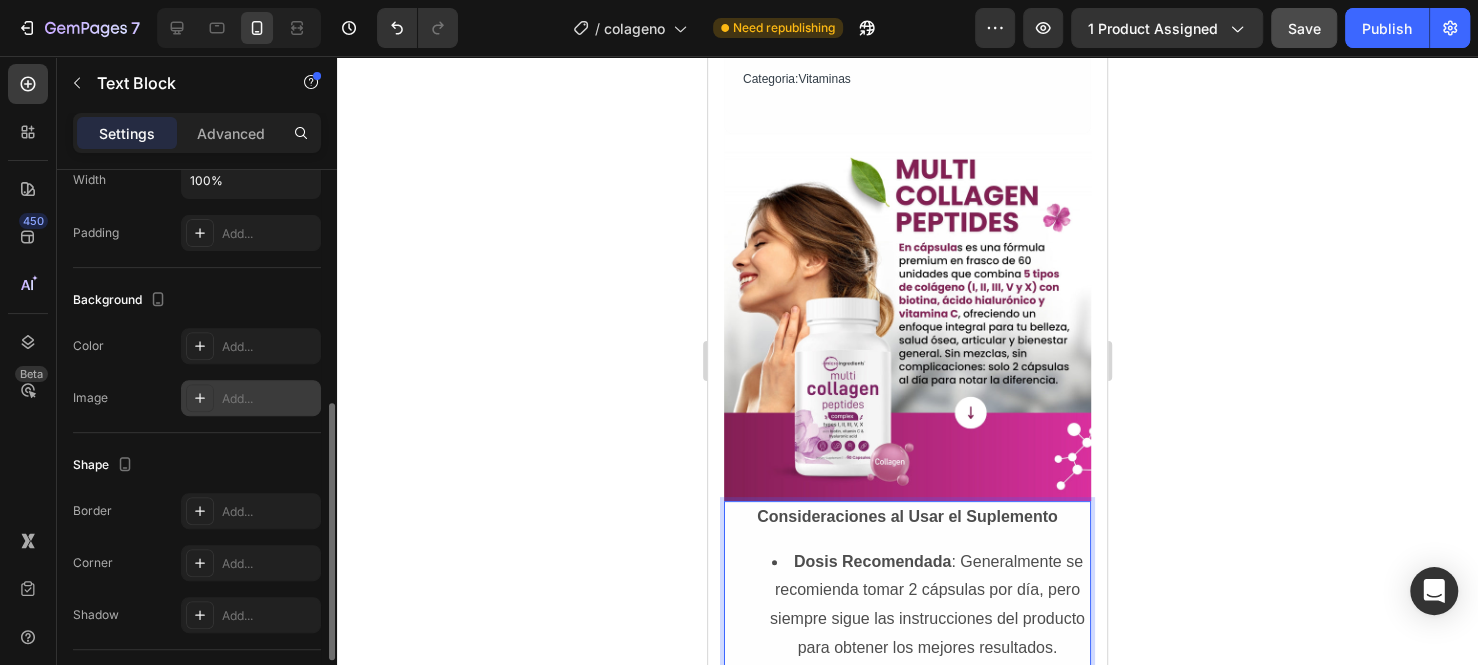 click on "Add..." at bounding box center [269, 399] 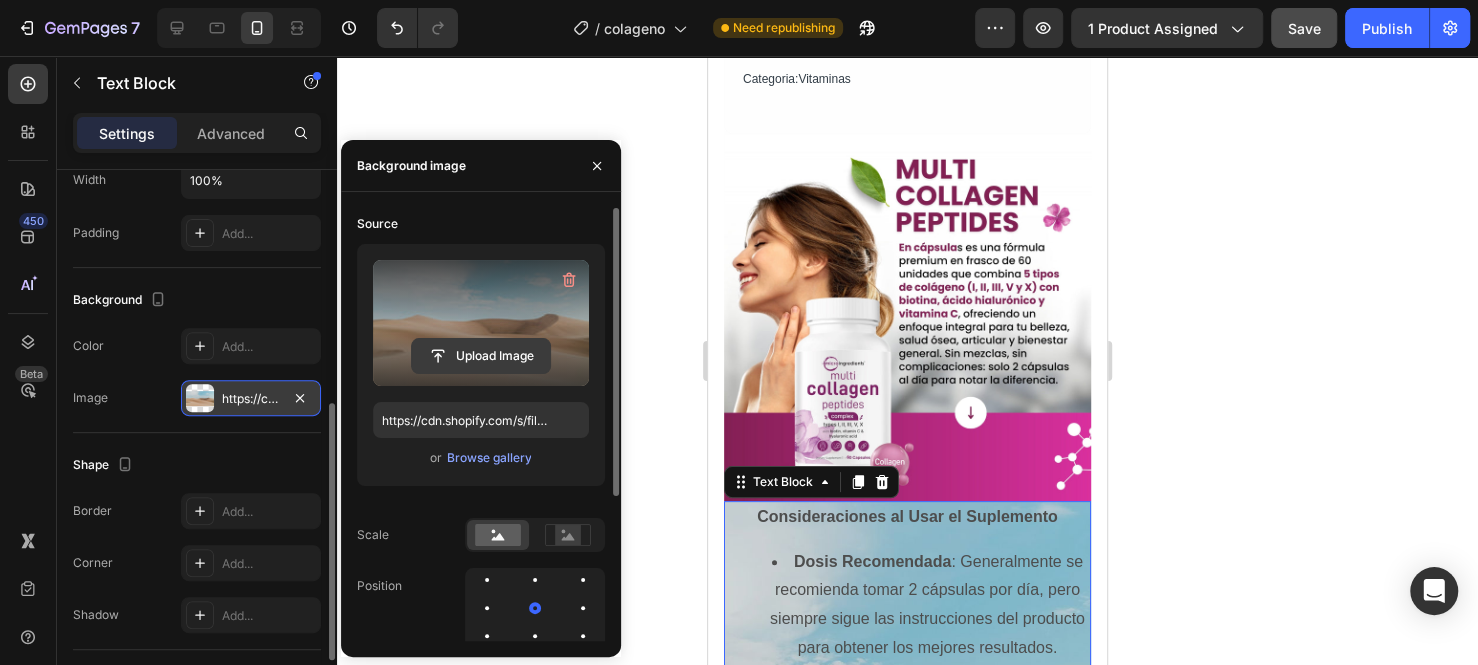 click 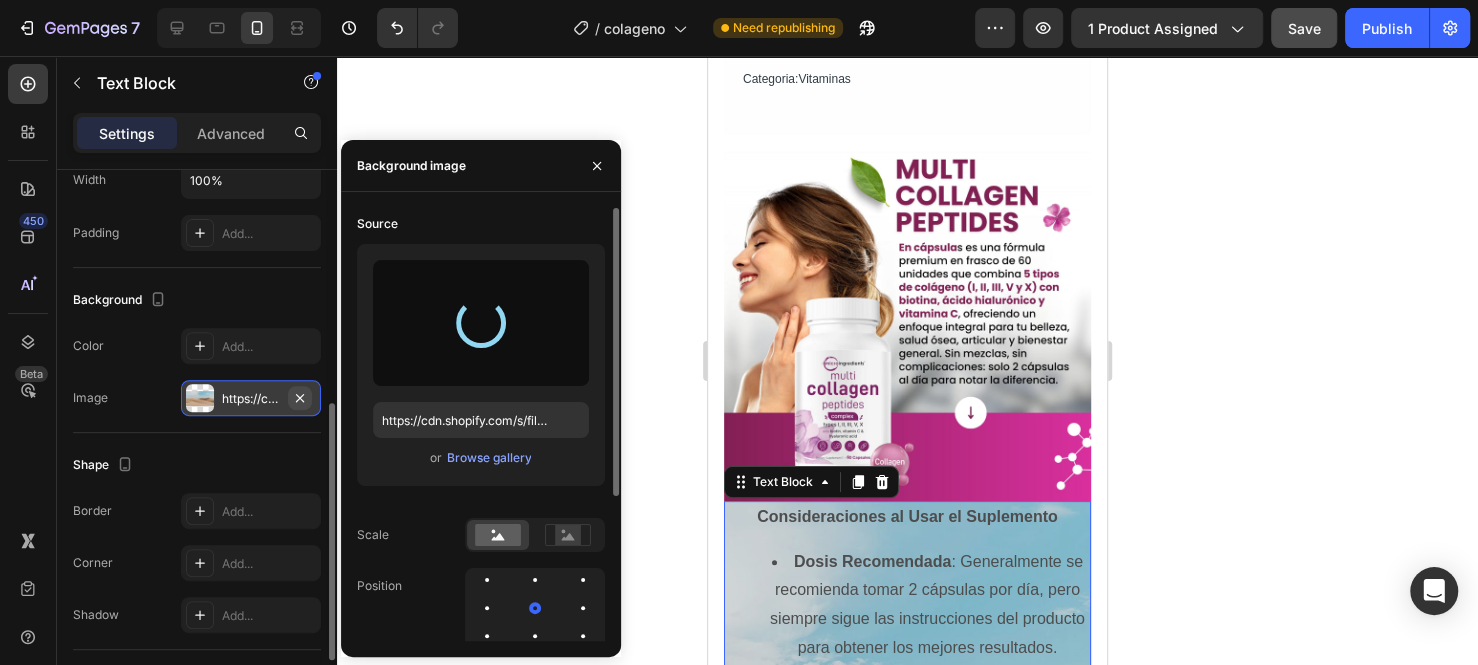 type on "https://cdn.shopify.com/s/files/1/0911/1856/7709/files/gempages_541143424150012997-600ce903-528d-4678-82b0-761bacf94629.jpg" 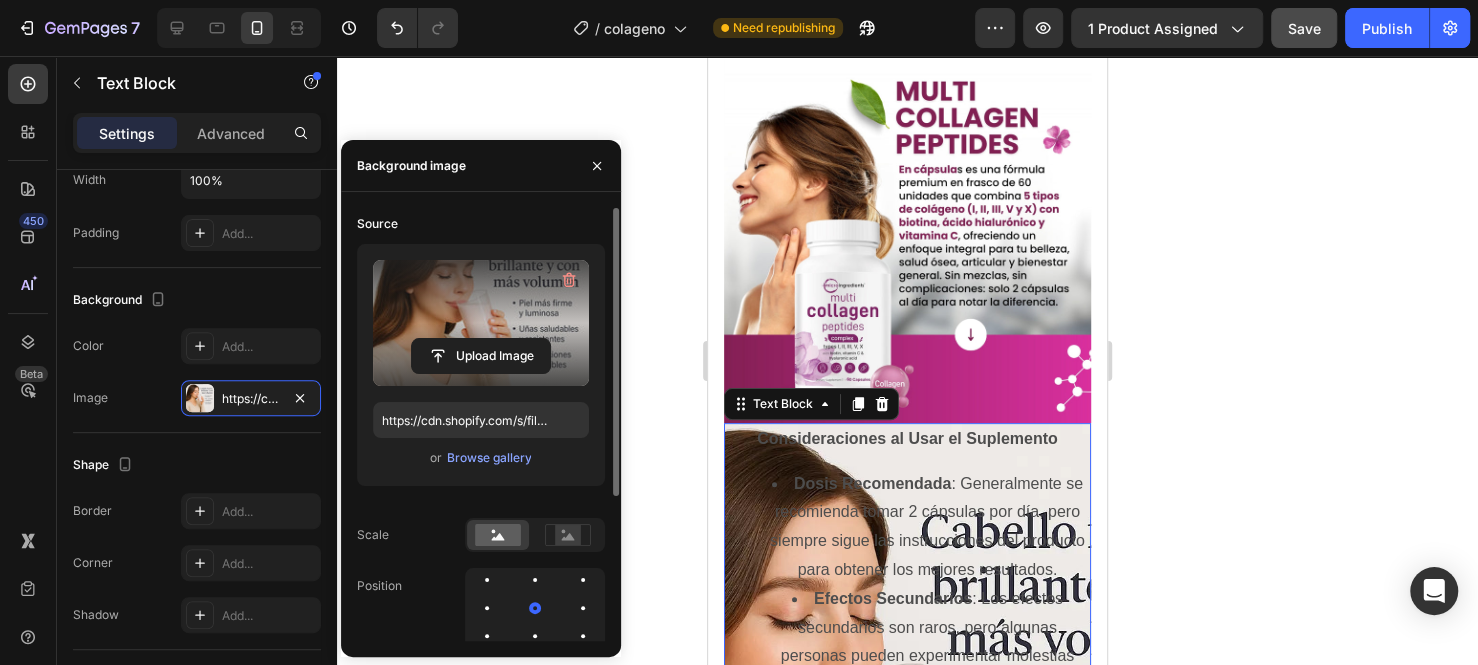 scroll, scrollTop: 5163, scrollLeft: 0, axis: vertical 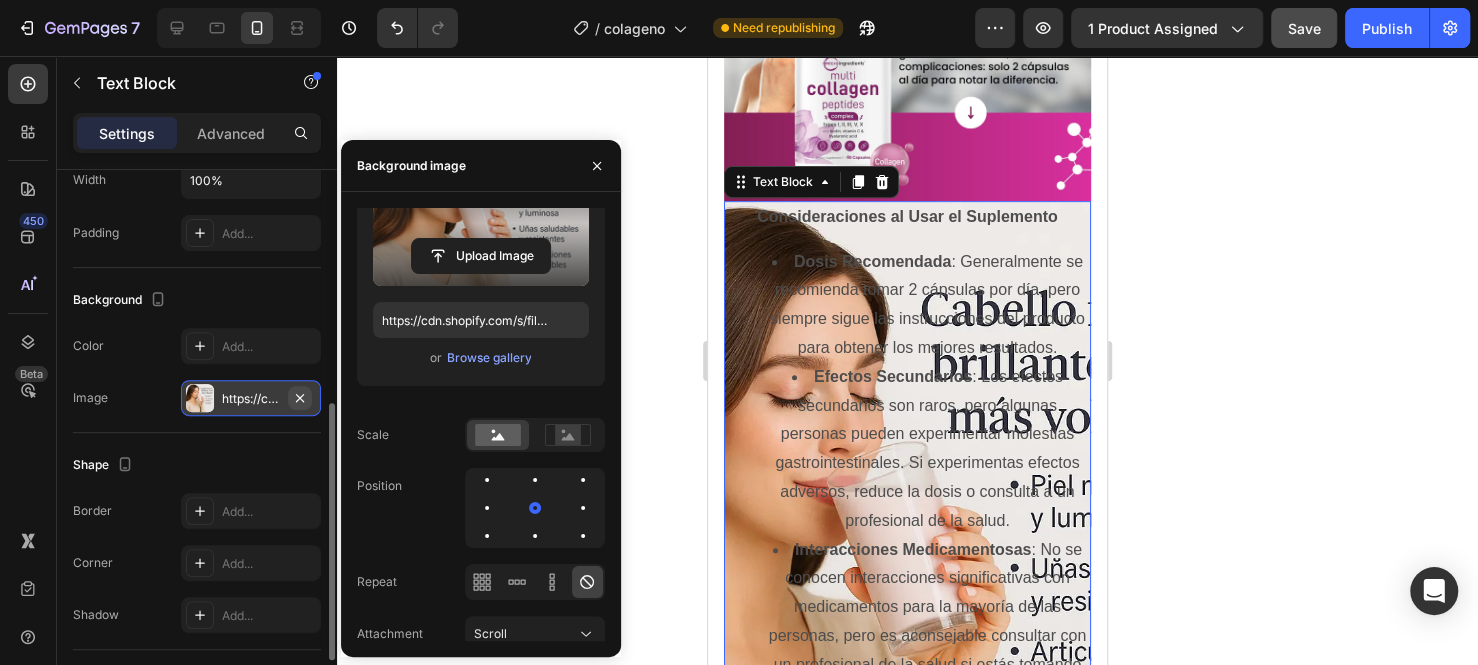 click 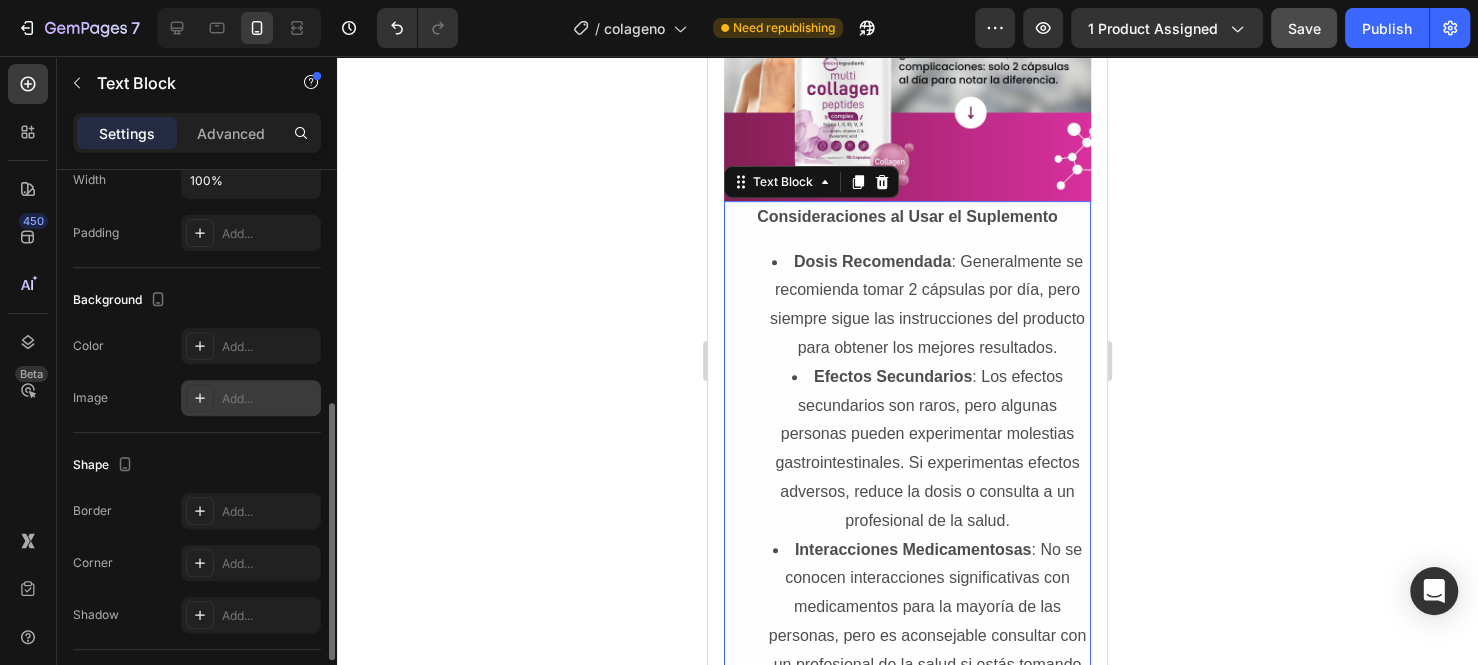 click on "Add..." at bounding box center [269, 399] 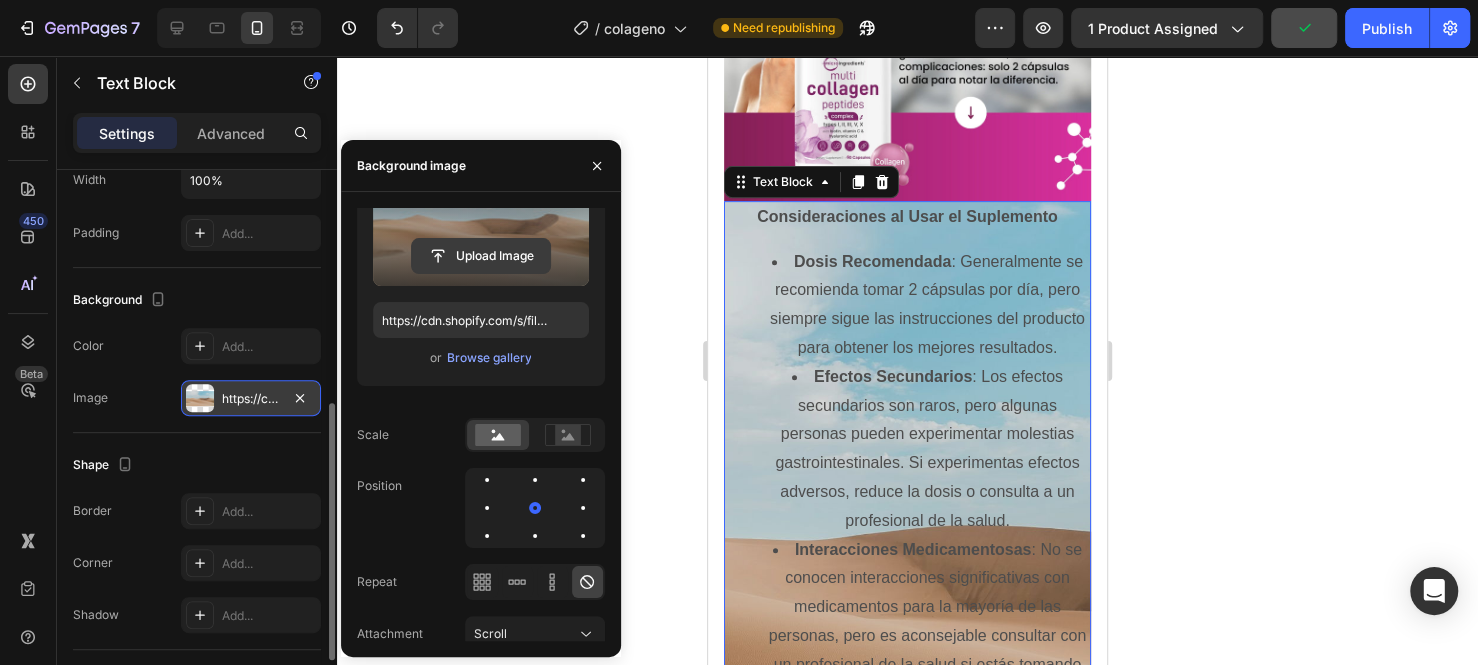 click 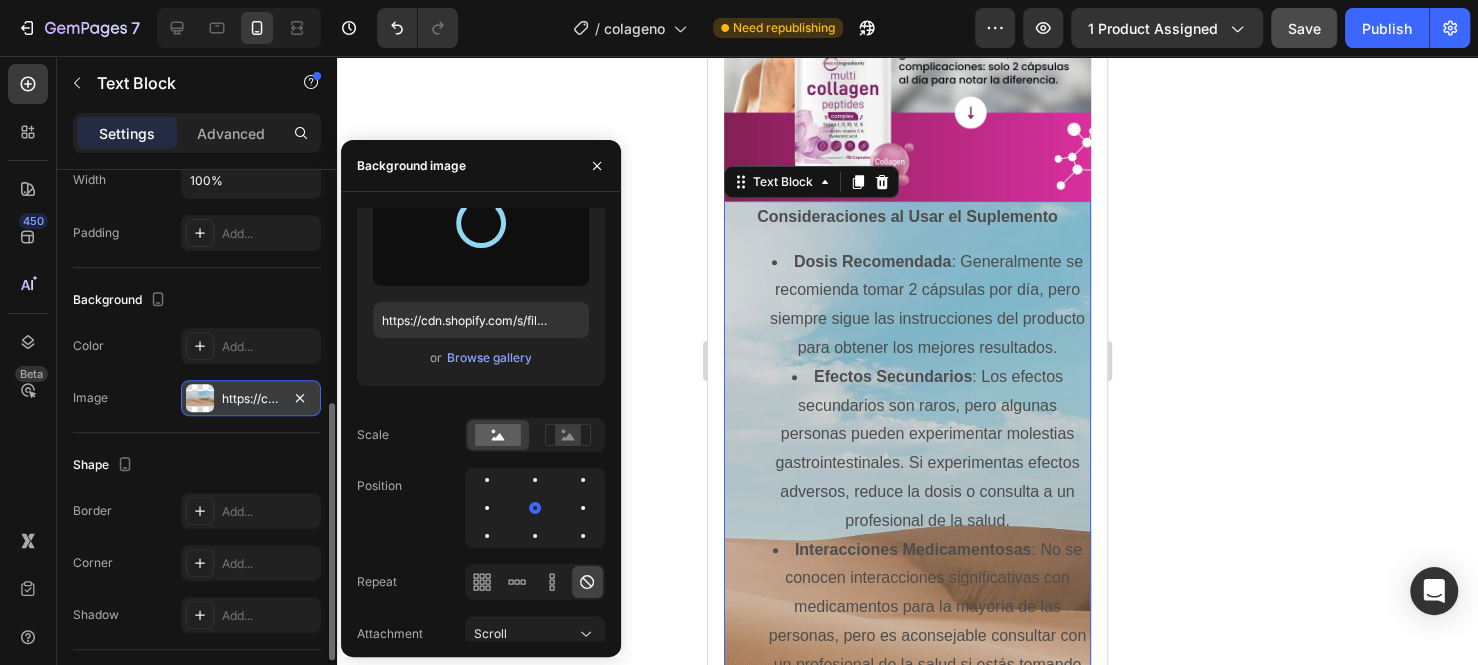 type on "https://cdn.shopify.com/s/files/1/0911/1856/7709/files/gempages_541143424150012997-19b1da75-7679-4c5a-9f18-c903edb928c3.gif" 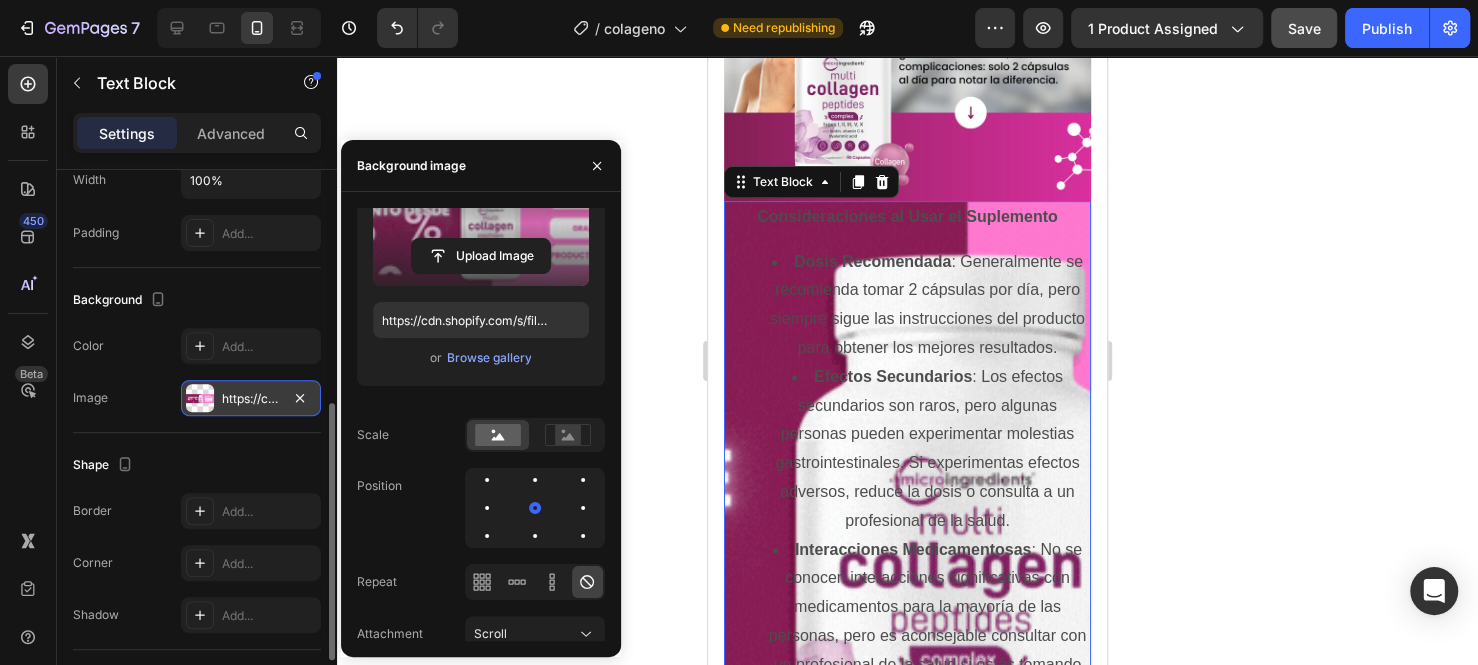 click 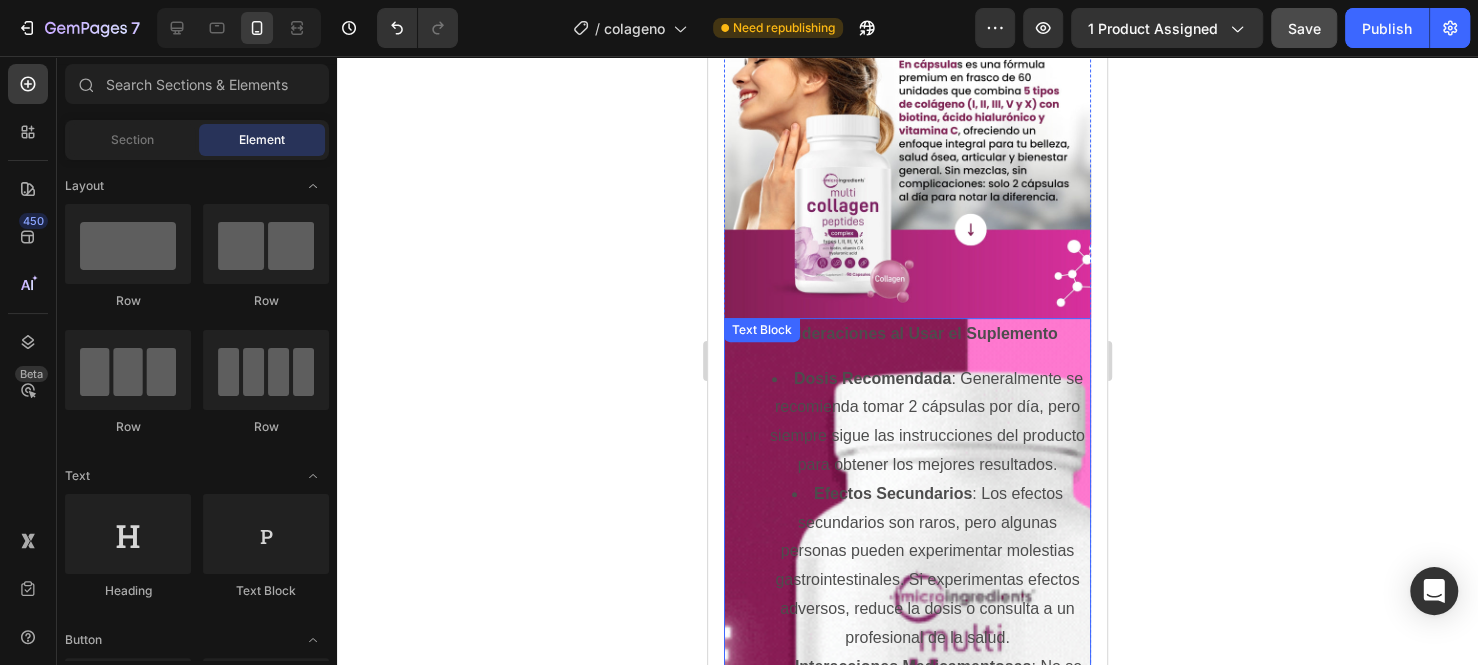 scroll, scrollTop: 5063, scrollLeft: 0, axis: vertical 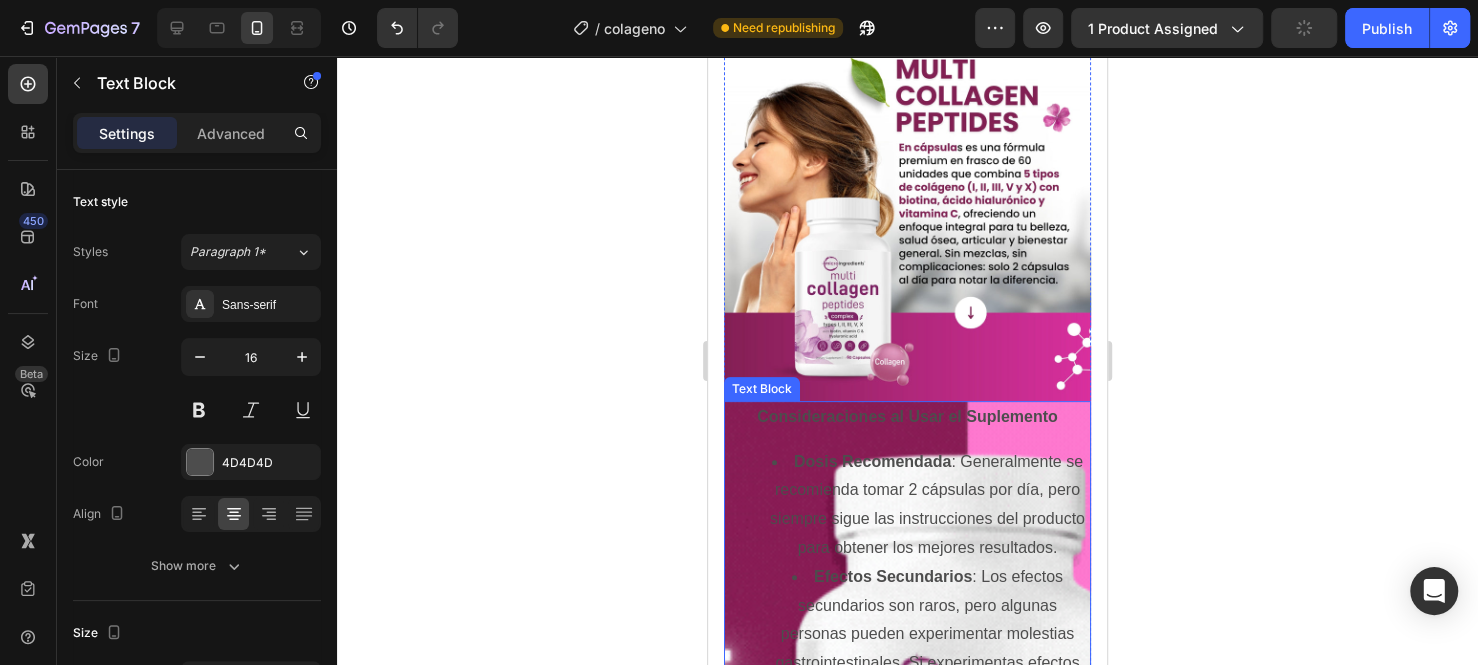 click on "Dosis Recomendada : Generalmente se recomienda tomar 2 cápsulas por día, pero siempre sigue las instrucciones del producto para obtener los mejores resultados. Efectos Secundarios : Los efectos secundarios son raros, pero algunas personas pueden experimentar molestias gastrointestinales. Si experimentas efectos adversos, reduce la dosis o consulta a un profesional de la salud. Interacciones Medicamentosas : No se conocen interacciones significativas con medicamentos para la mayoría de las personas, pero es aconsejable consultar con un profesional de la salud si estás tomando medicamentos específicos o tienes condiciones médicas preexistentes. Alergias y Sensibilidades : Aunque este suplemento está diseñado para ser bien tolerado, verifica los ingredientes para asegurarte de que no contenga alérgenos si tienes sensibilidades alimentarias." at bounding box center (907, 765) 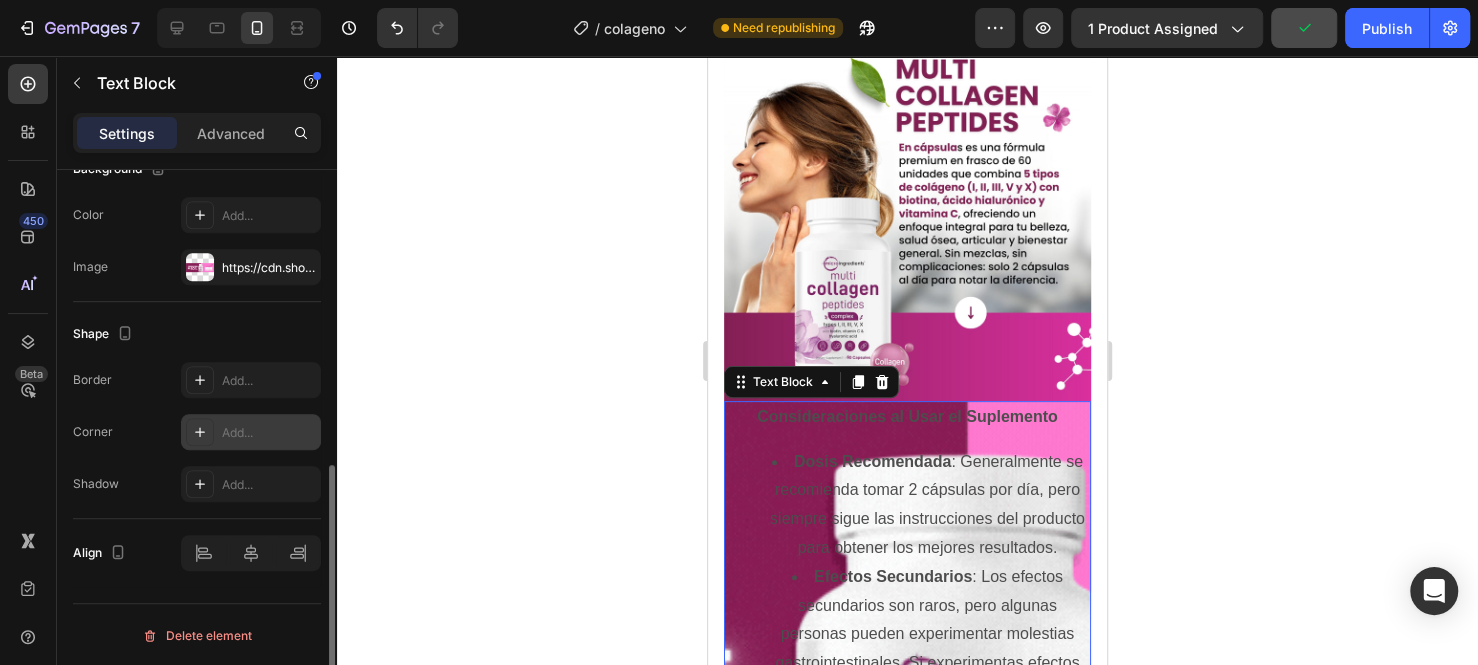 scroll, scrollTop: 431, scrollLeft: 0, axis: vertical 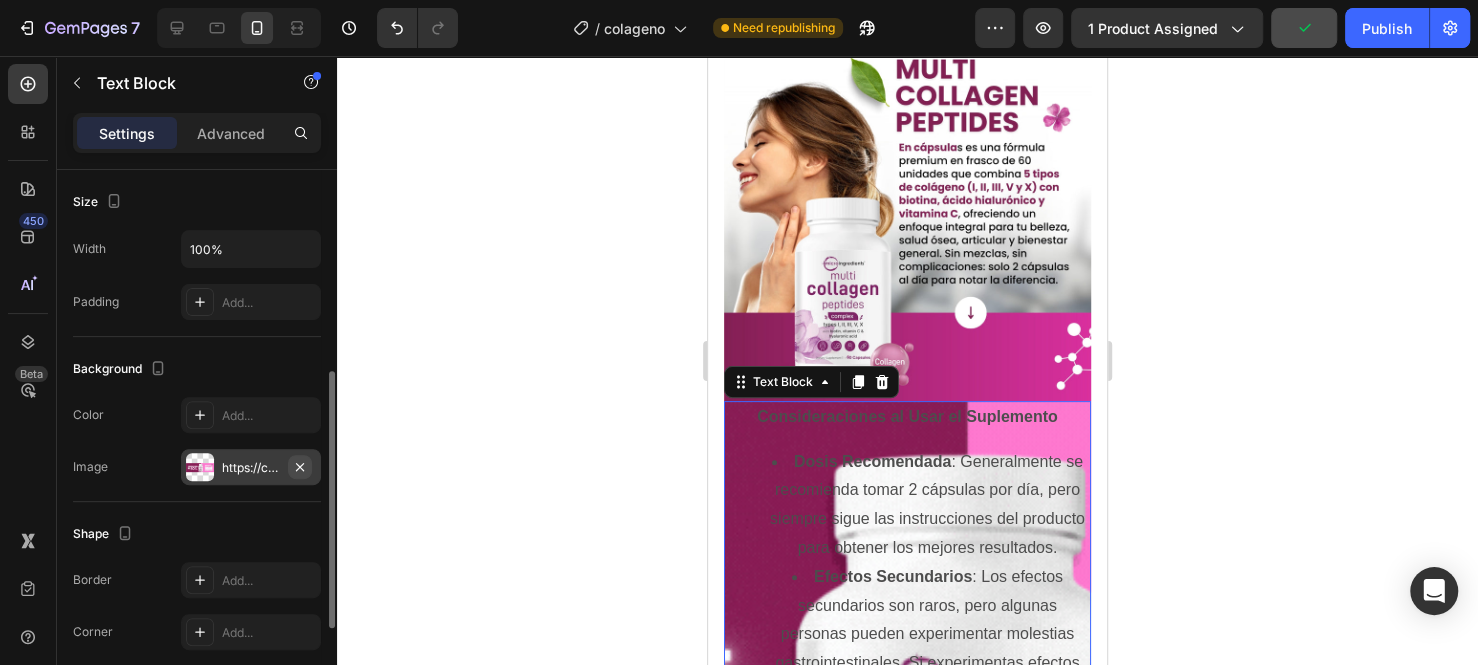 click 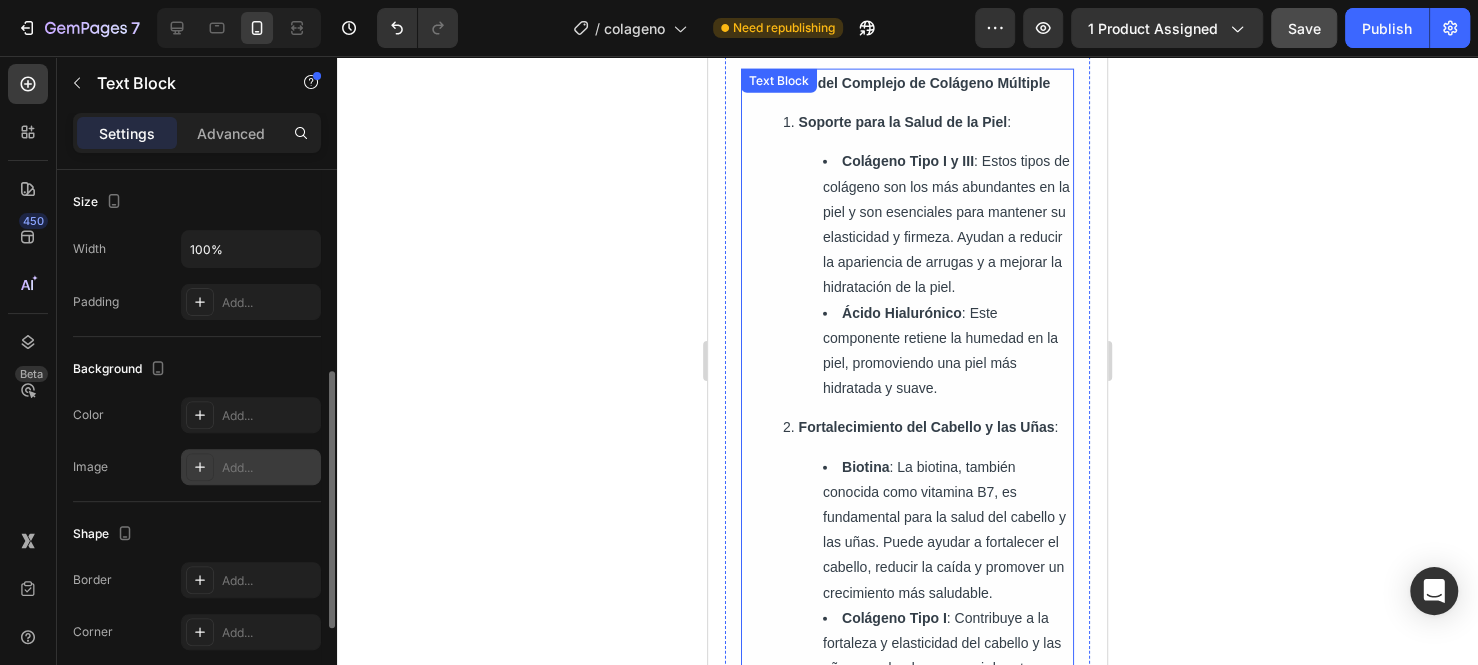 scroll, scrollTop: 2881, scrollLeft: 0, axis: vertical 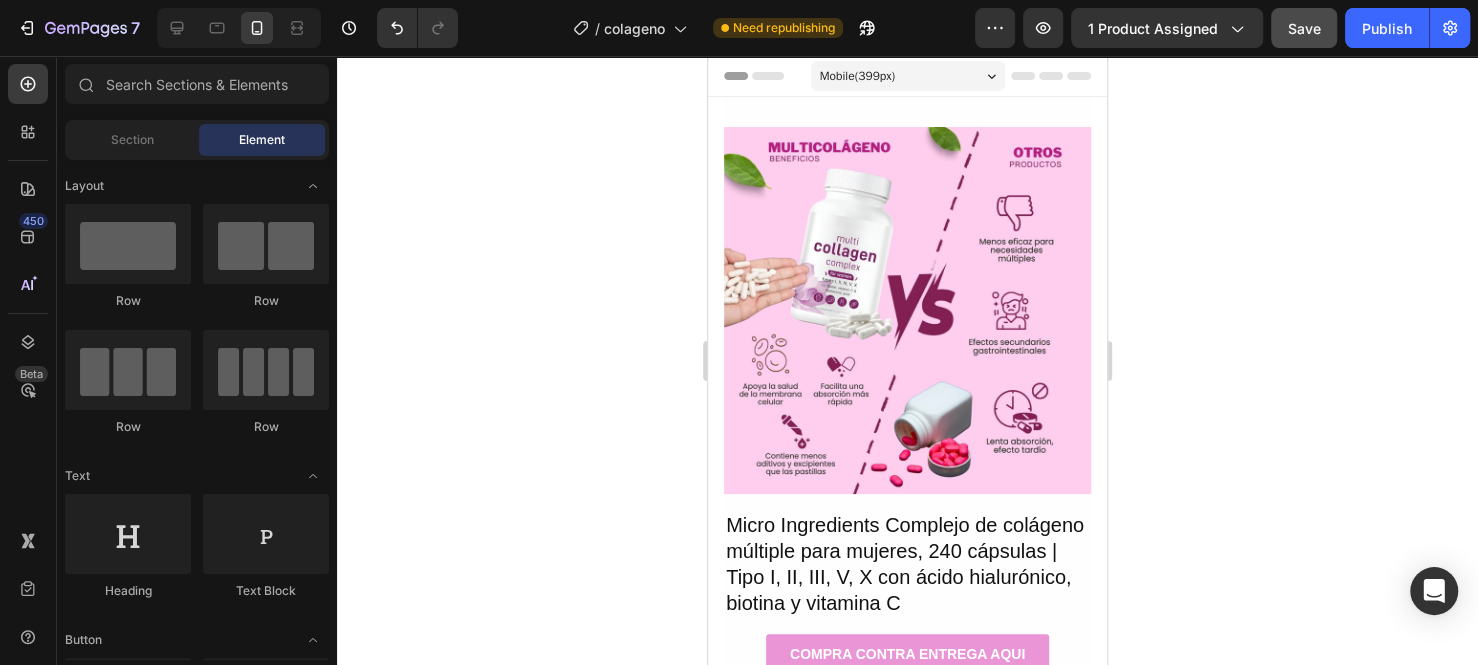 drag, startPoint x: 1101, startPoint y: 309, endPoint x: 1821, endPoint y: 111, distance: 746.7289 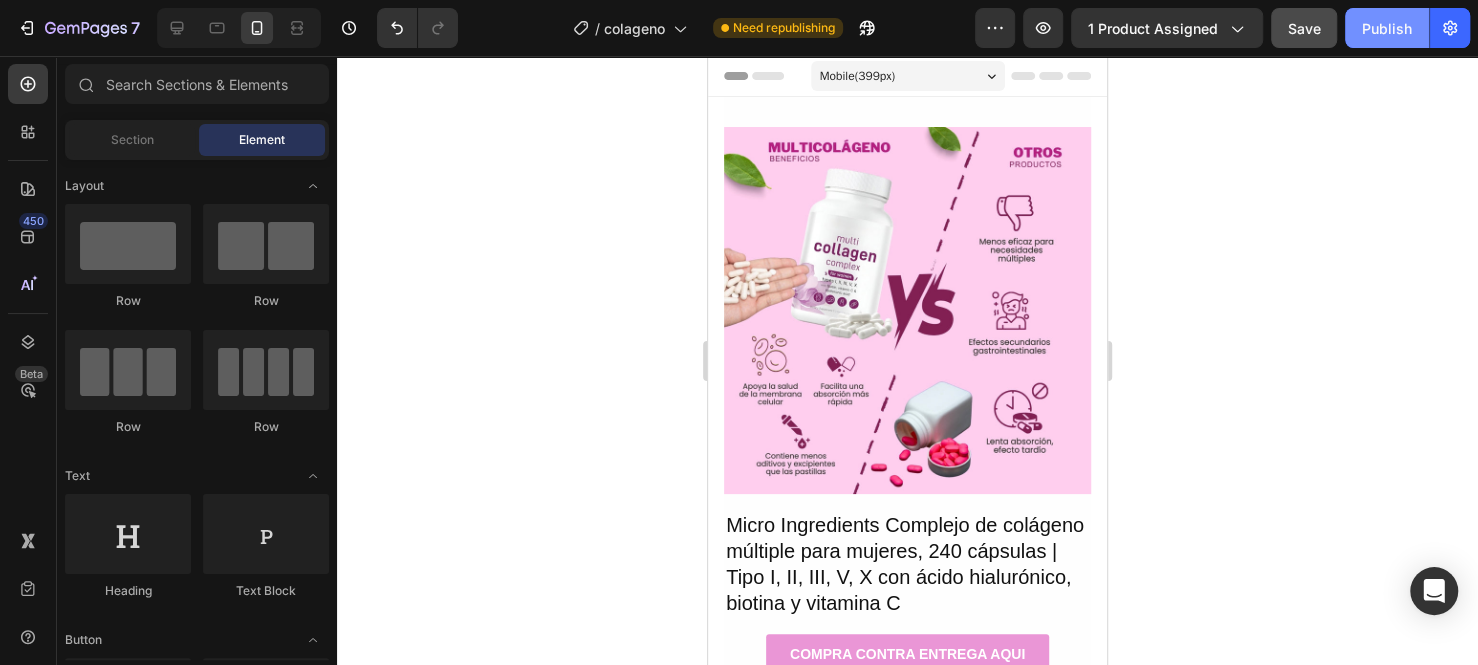 click on "Publish" at bounding box center (1387, 28) 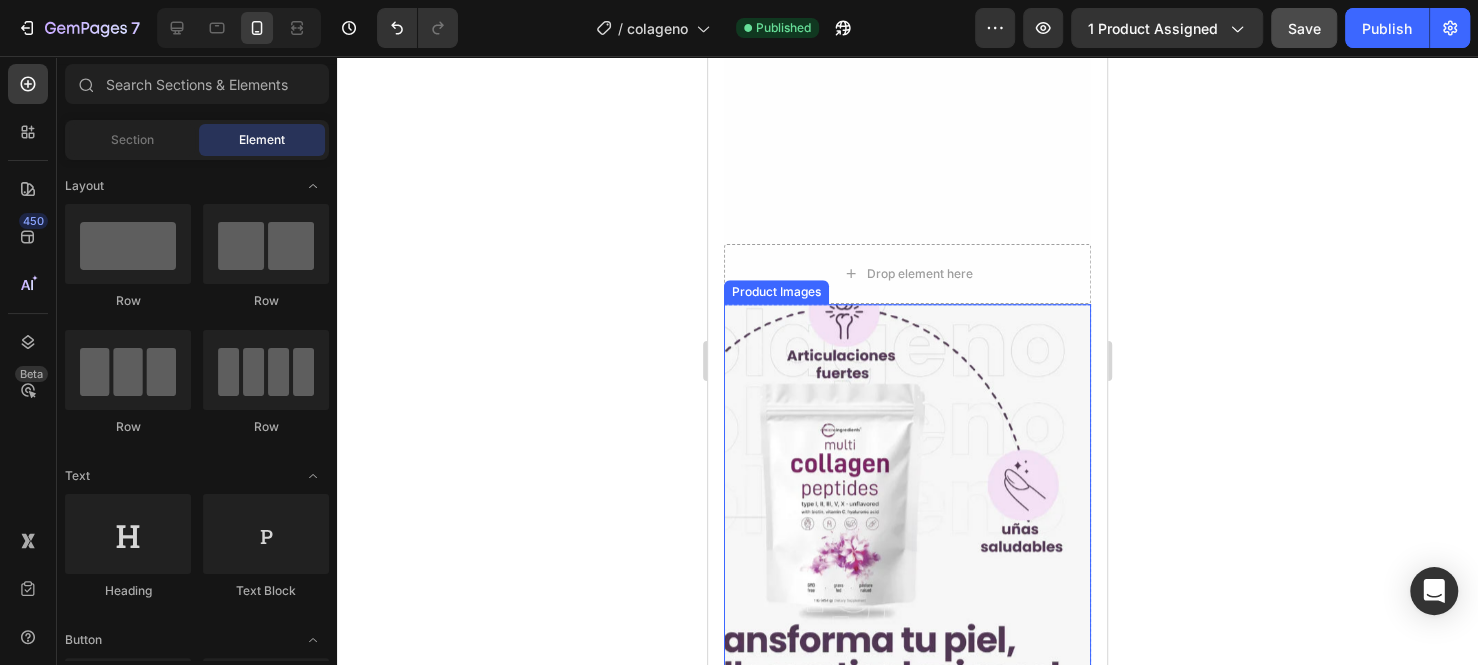 scroll, scrollTop: 1200, scrollLeft: 0, axis: vertical 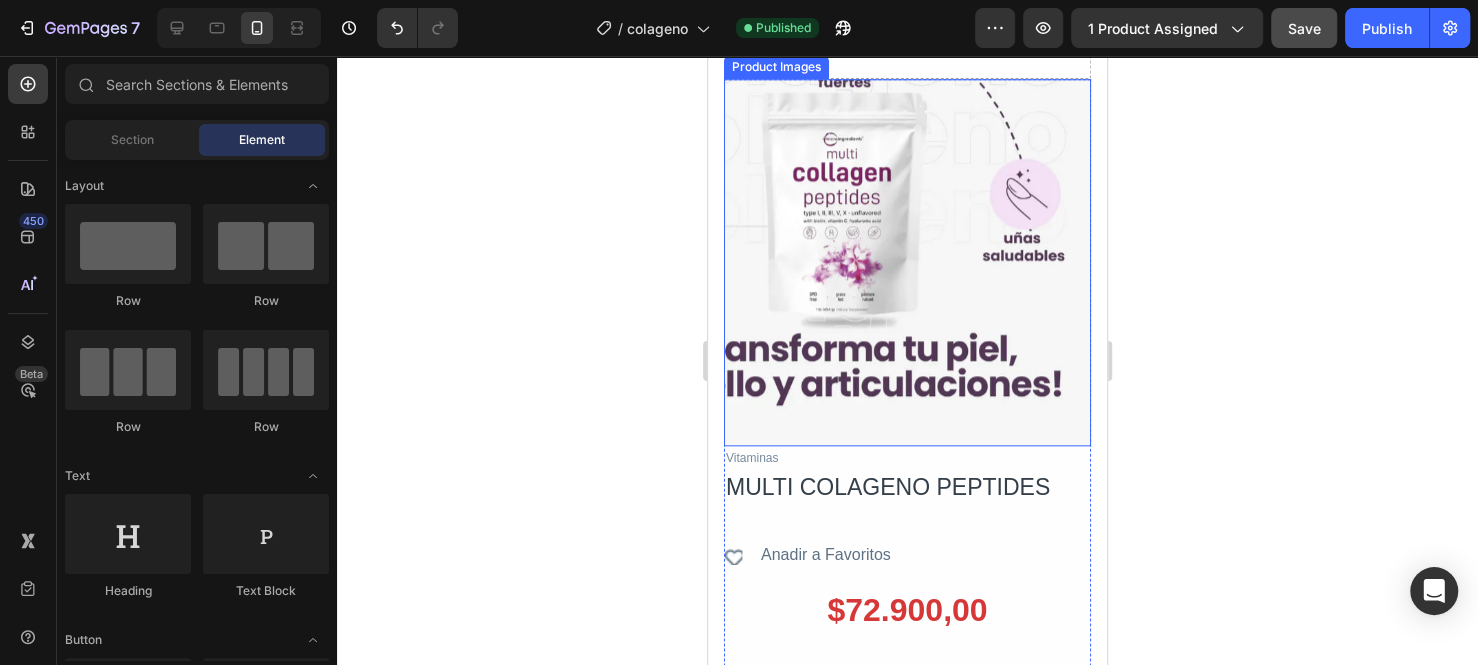 click at bounding box center (907, 262) 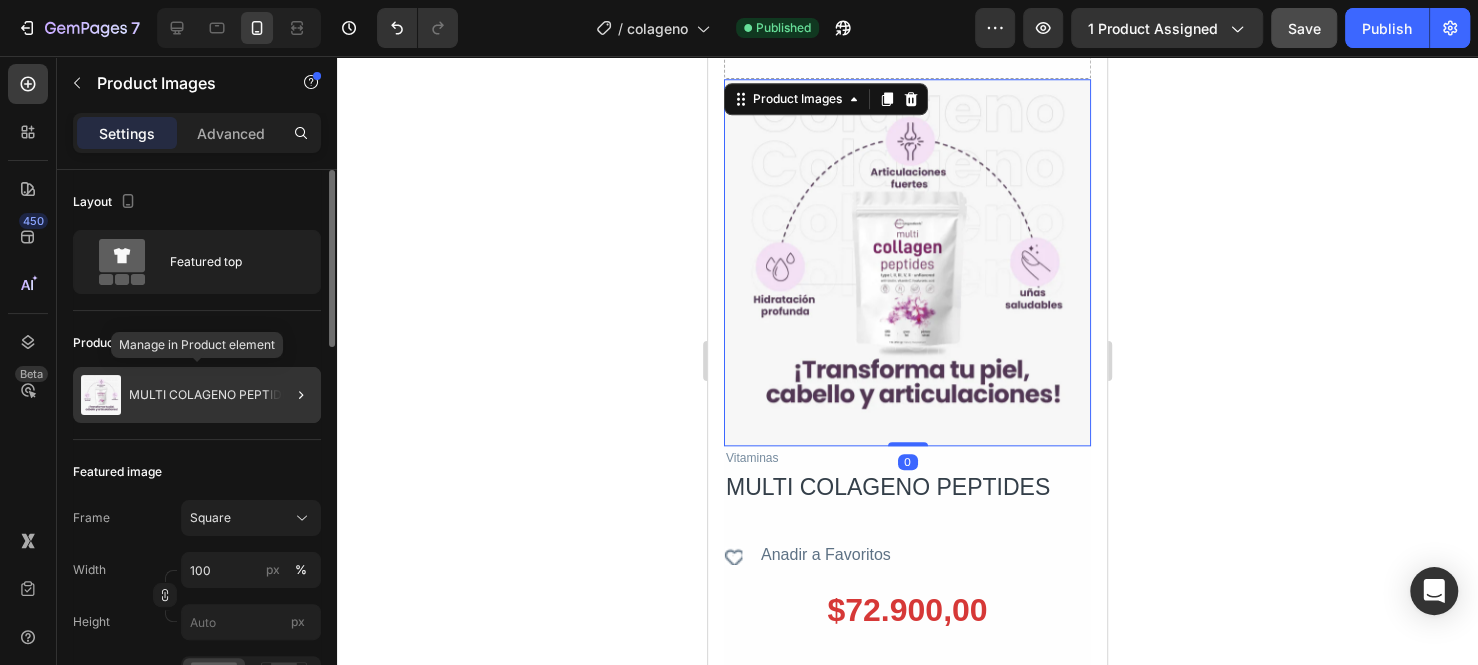 click on "MULTI COLAGENO PEPTIDES" 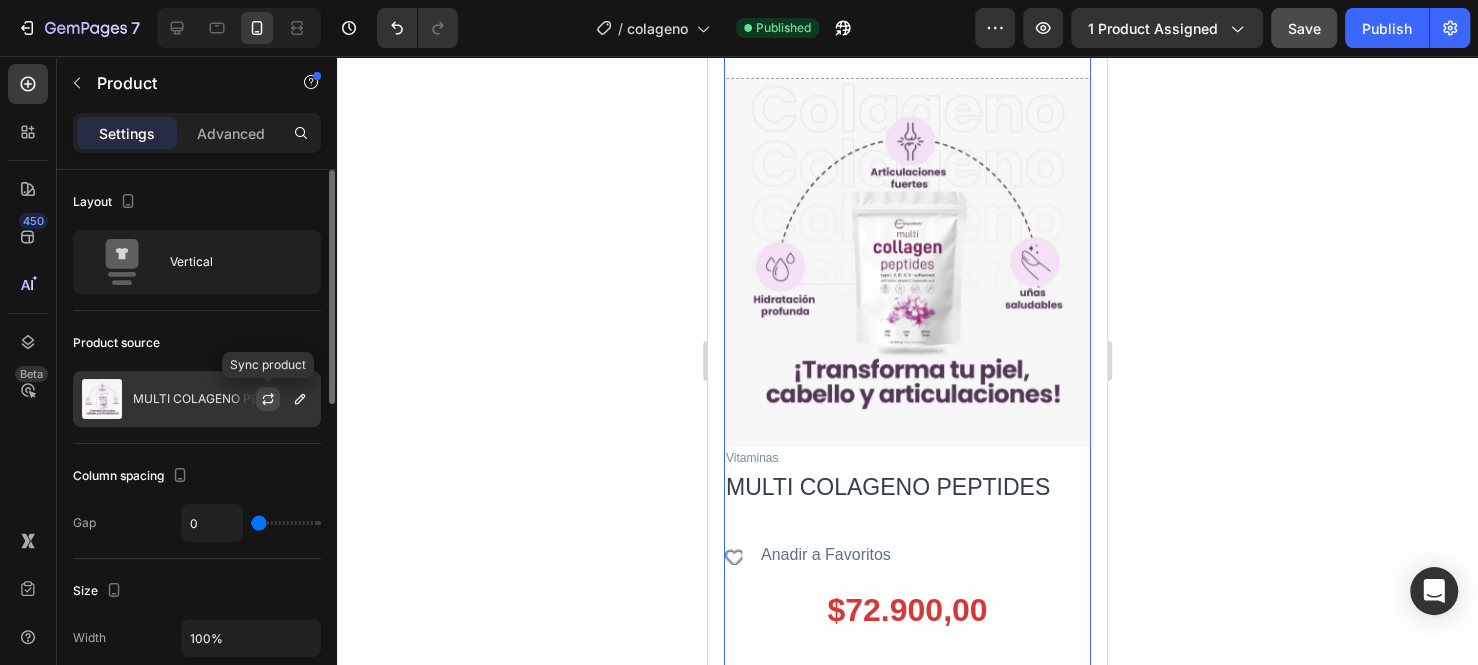 click 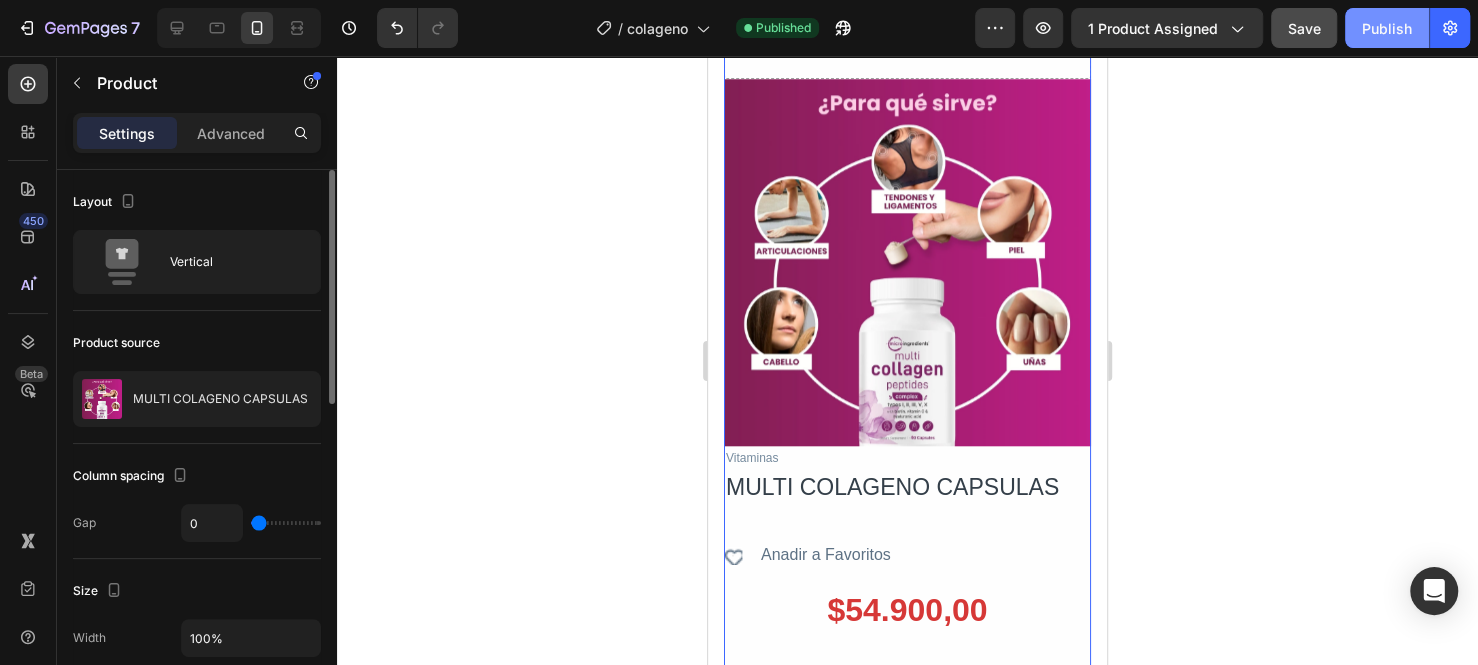 click on "Publish" 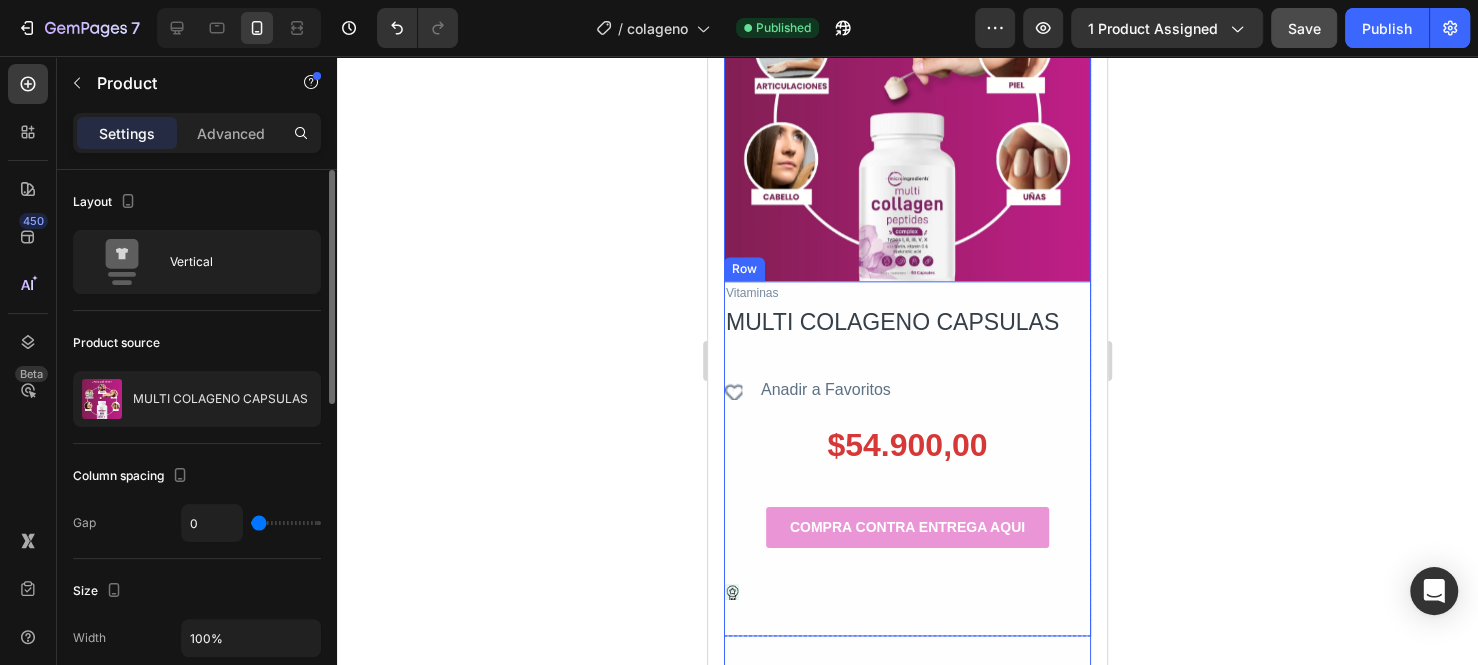 scroll, scrollTop: 1400, scrollLeft: 0, axis: vertical 